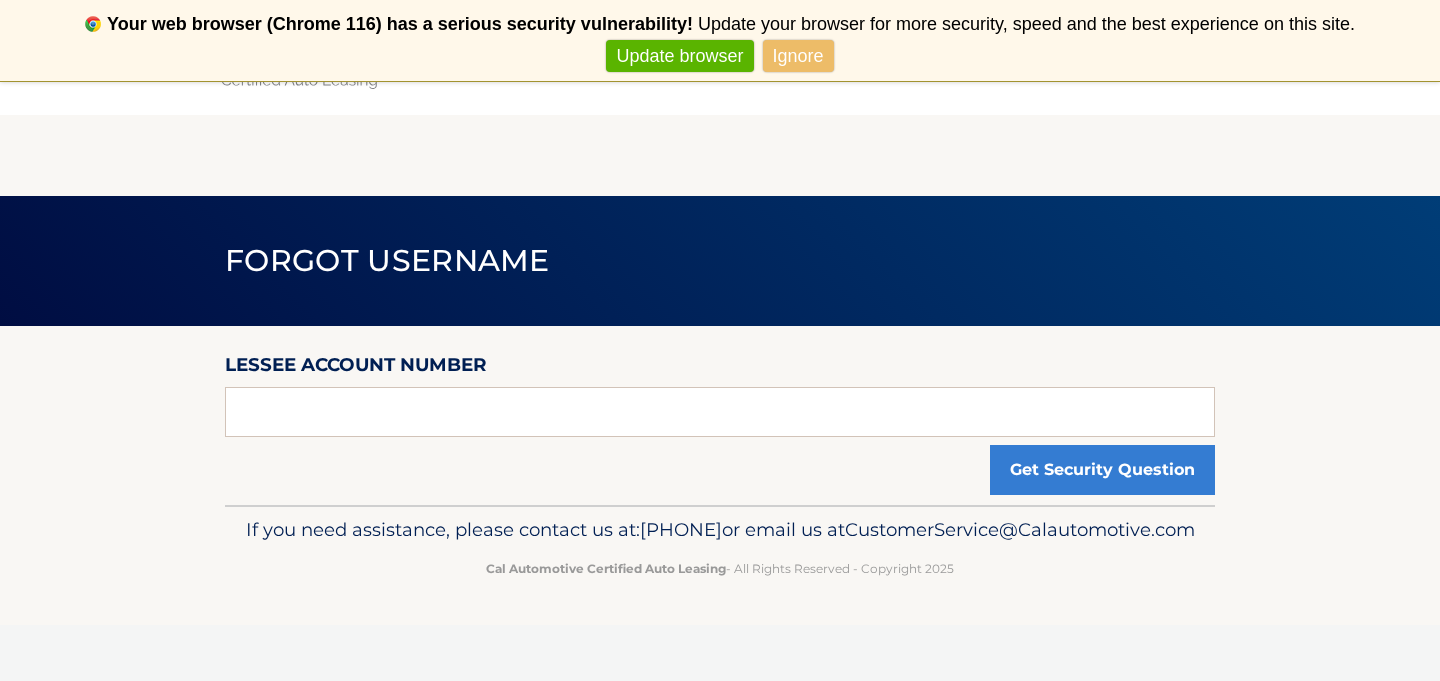 scroll, scrollTop: 0, scrollLeft: 0, axis: both 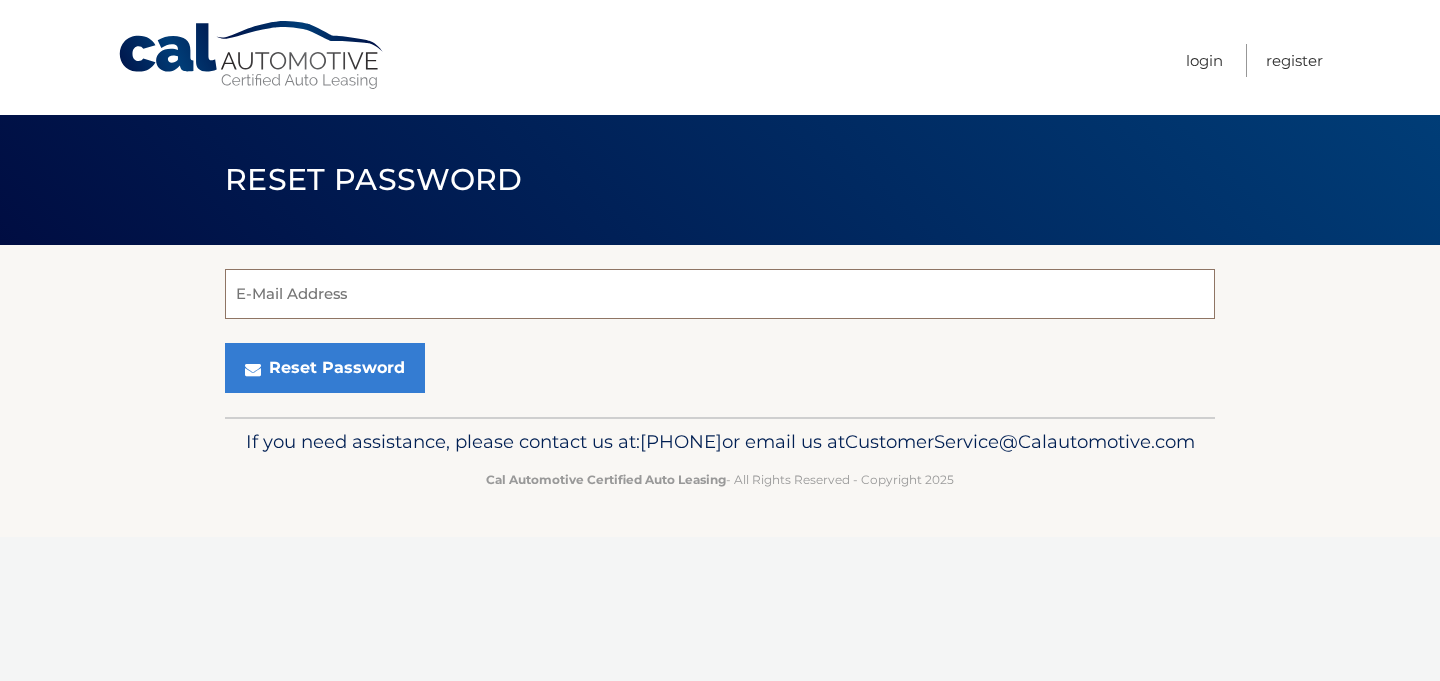 click on "E-Mail Address" at bounding box center (720, 294) 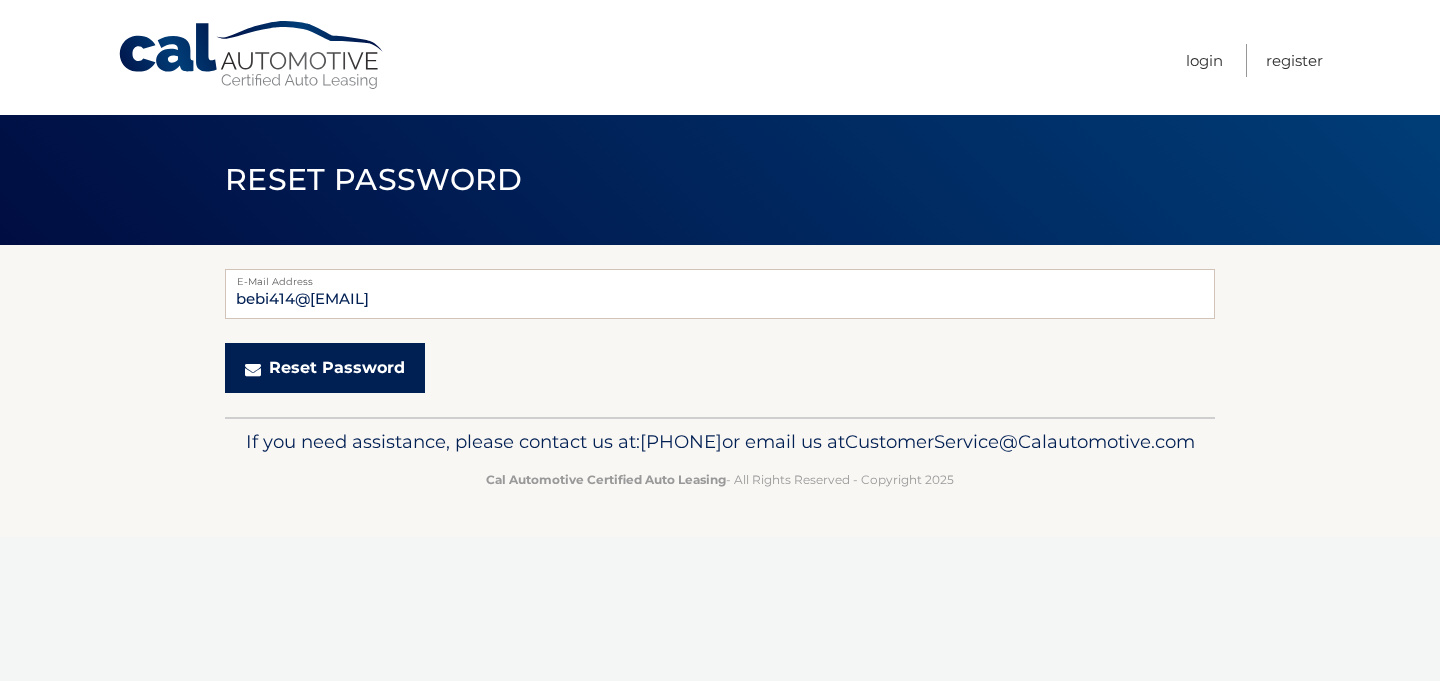click on "Reset Password" at bounding box center [325, 368] 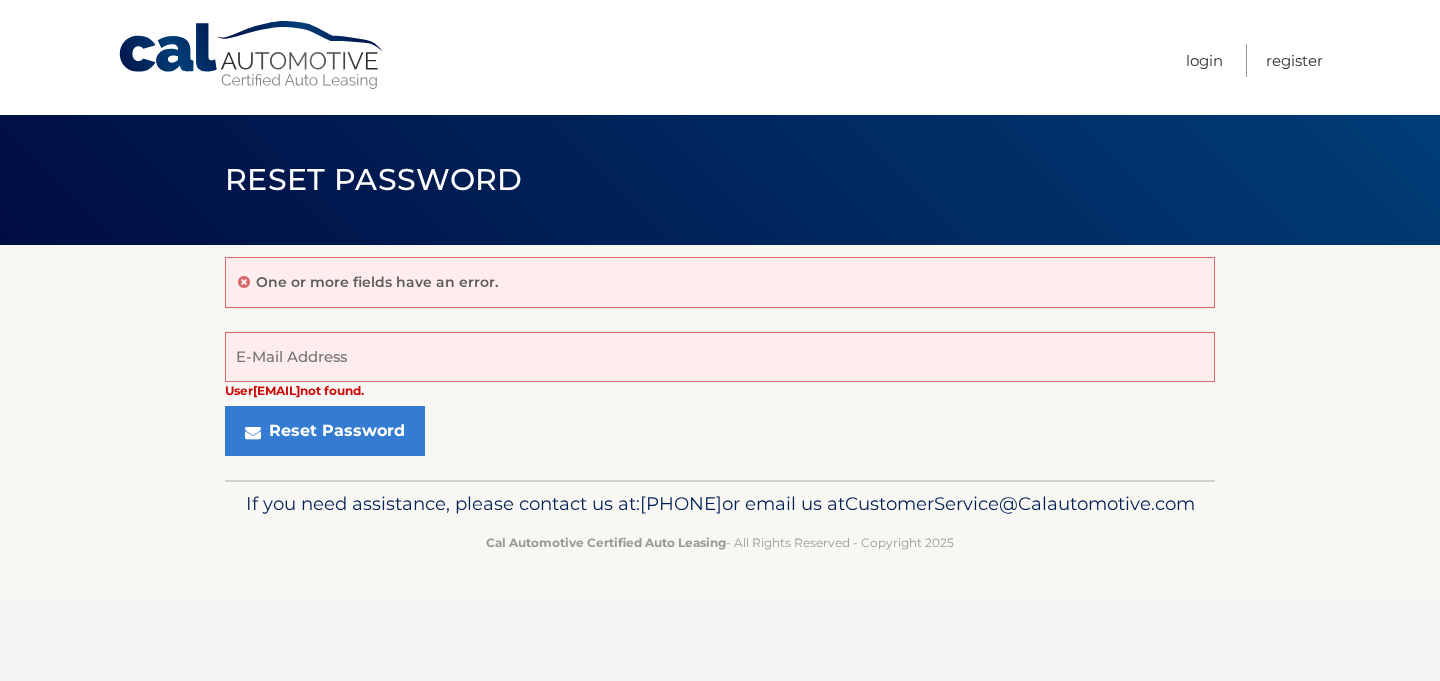 scroll, scrollTop: 0, scrollLeft: 0, axis: both 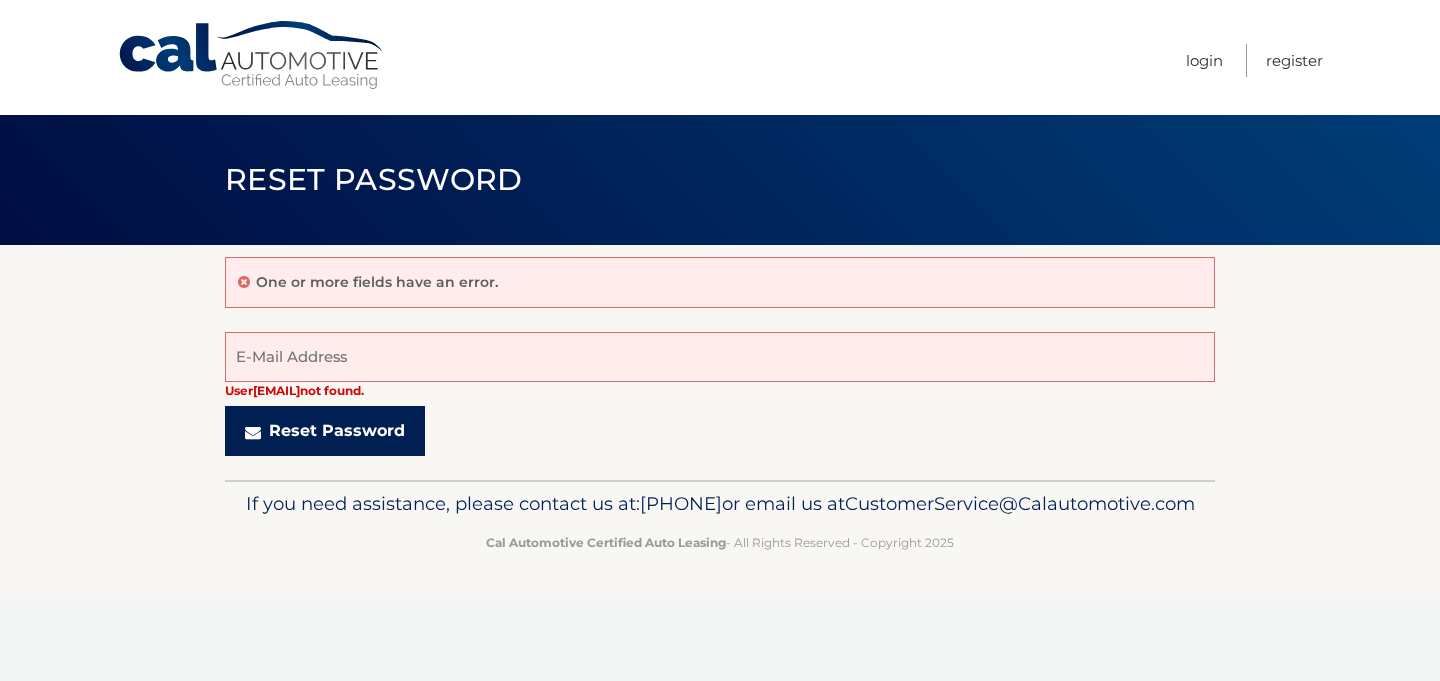 click on "Reset Password" at bounding box center (325, 431) 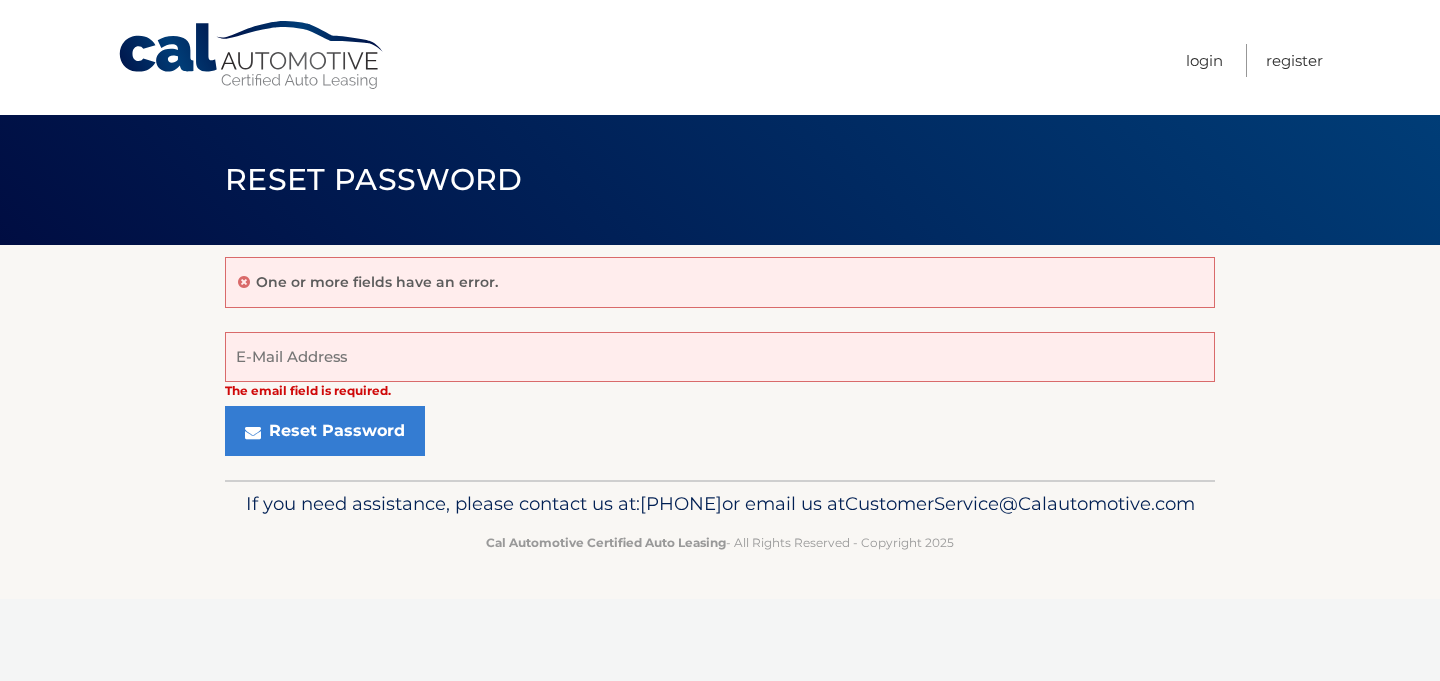 scroll, scrollTop: 0, scrollLeft: 0, axis: both 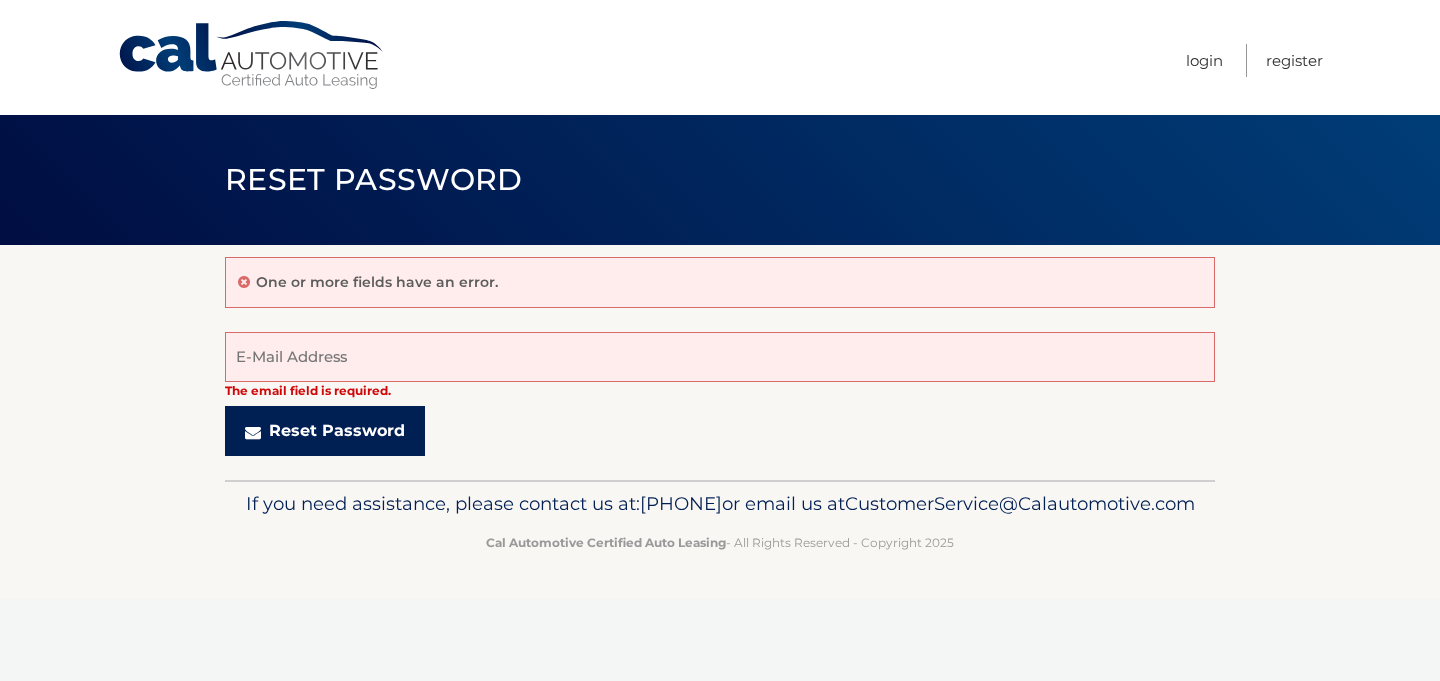 click on "Reset Password" at bounding box center [325, 431] 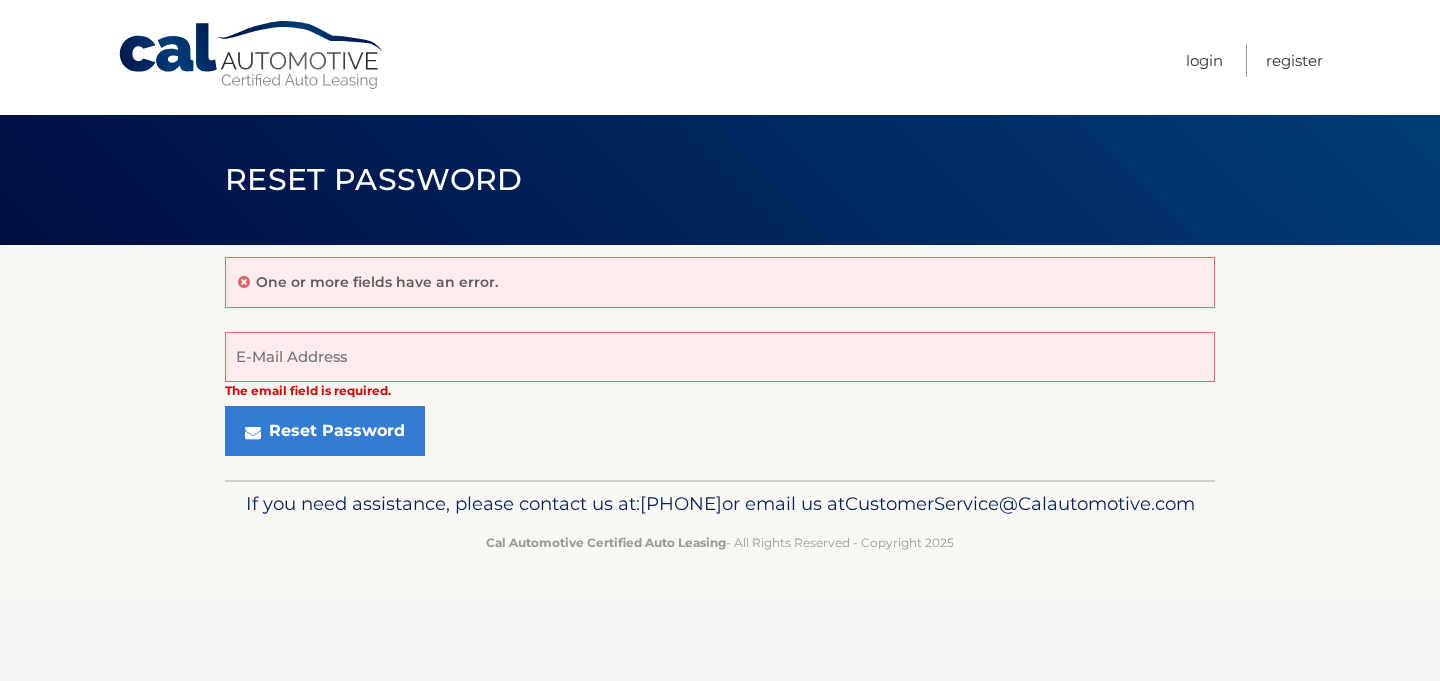 scroll, scrollTop: 0, scrollLeft: 0, axis: both 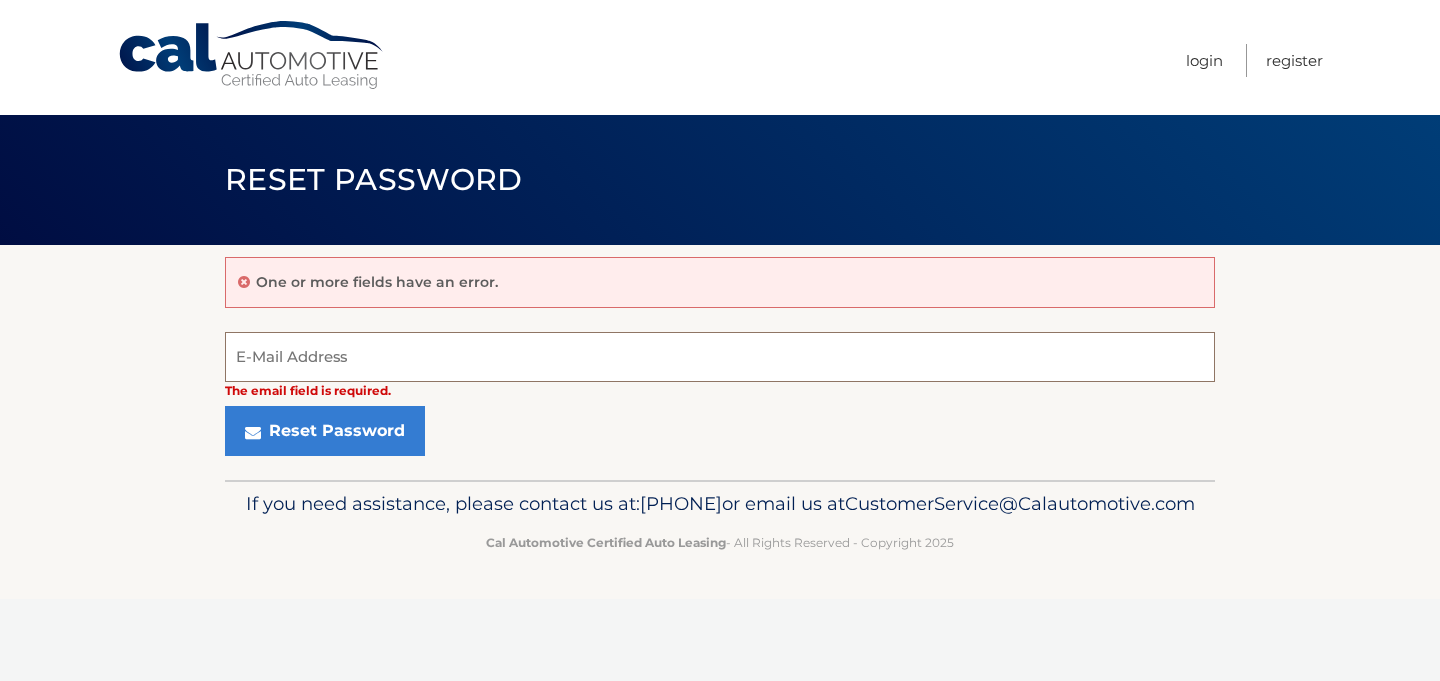 click on "E-Mail Address" at bounding box center (720, 357) 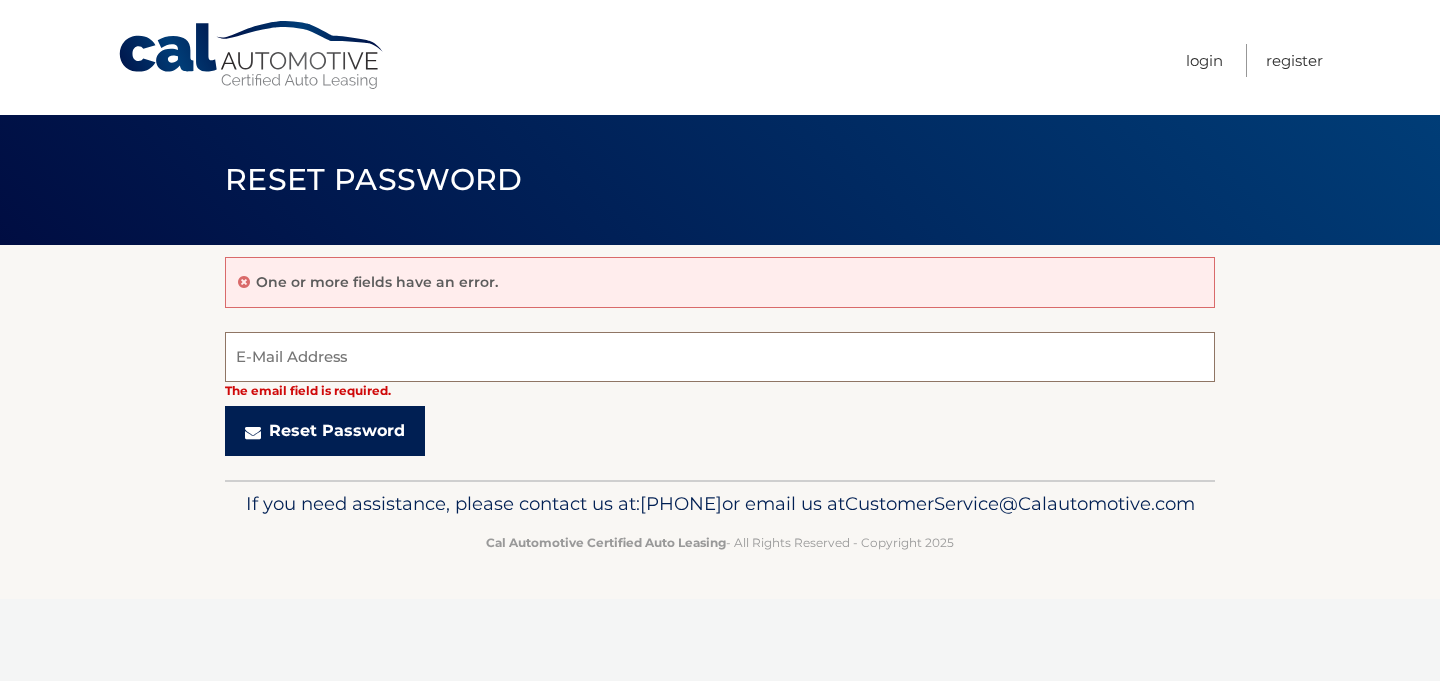 type on "[EMAIL]" 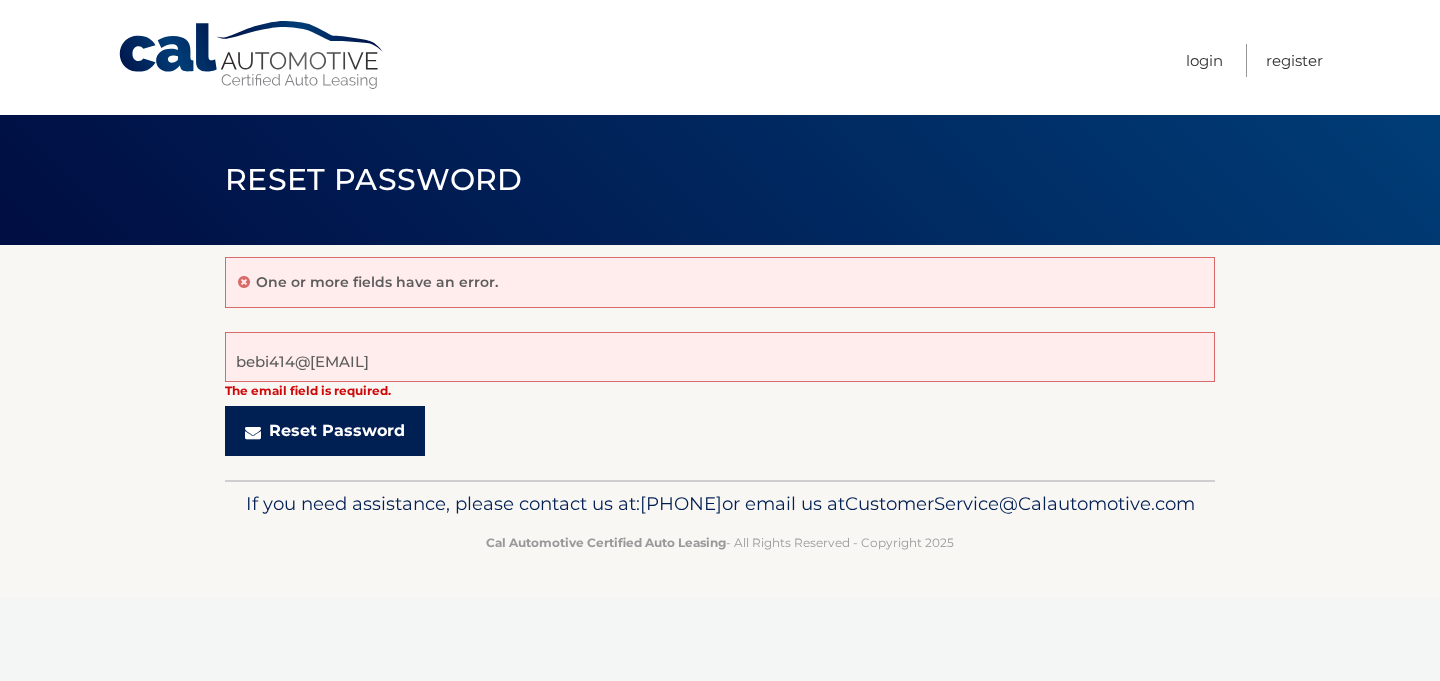 click on "Reset Password" at bounding box center (325, 431) 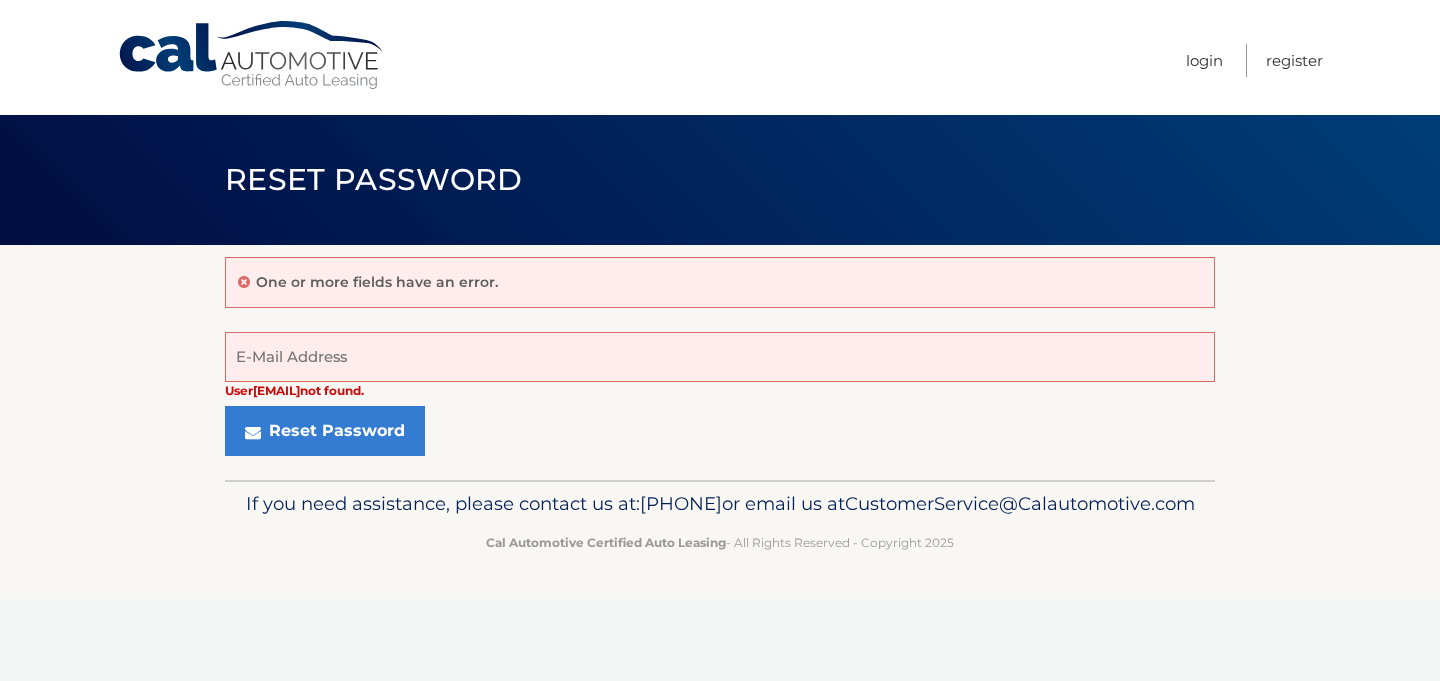 scroll, scrollTop: 0, scrollLeft: 0, axis: both 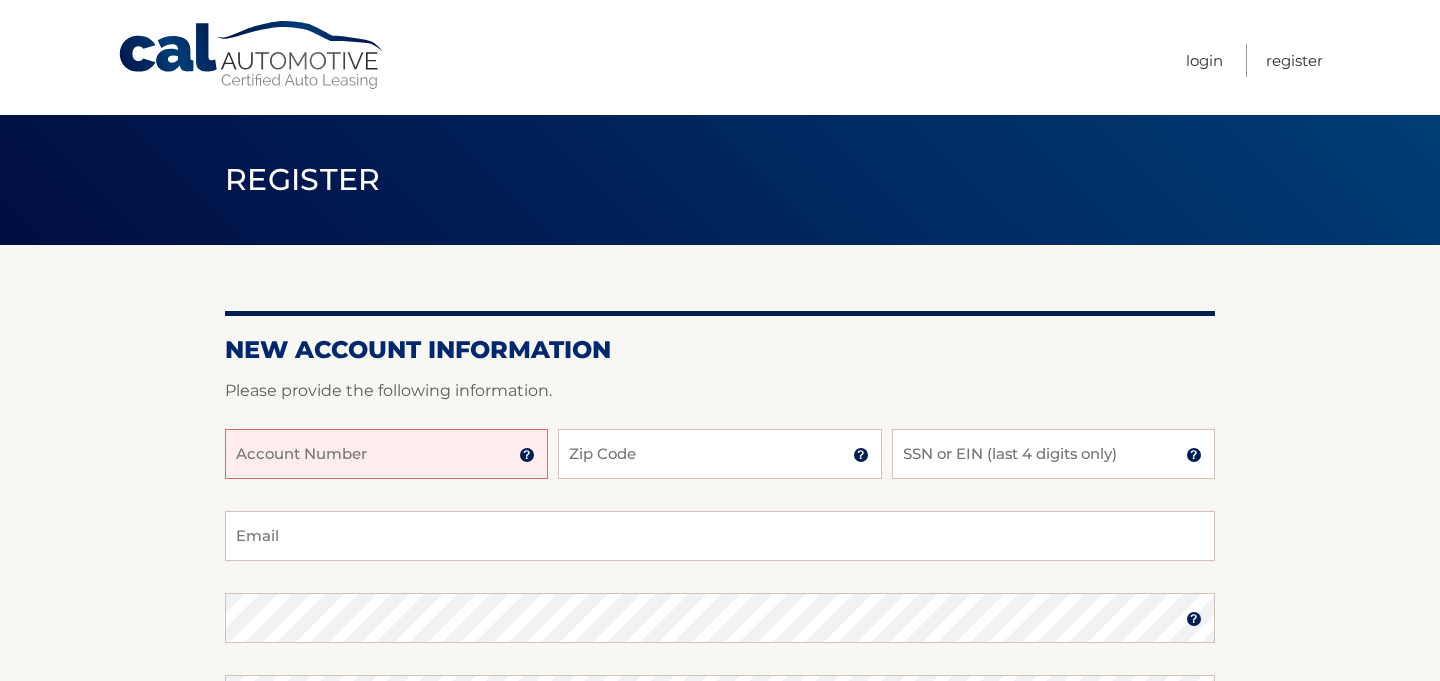 click on "Account Number" at bounding box center [386, 454] 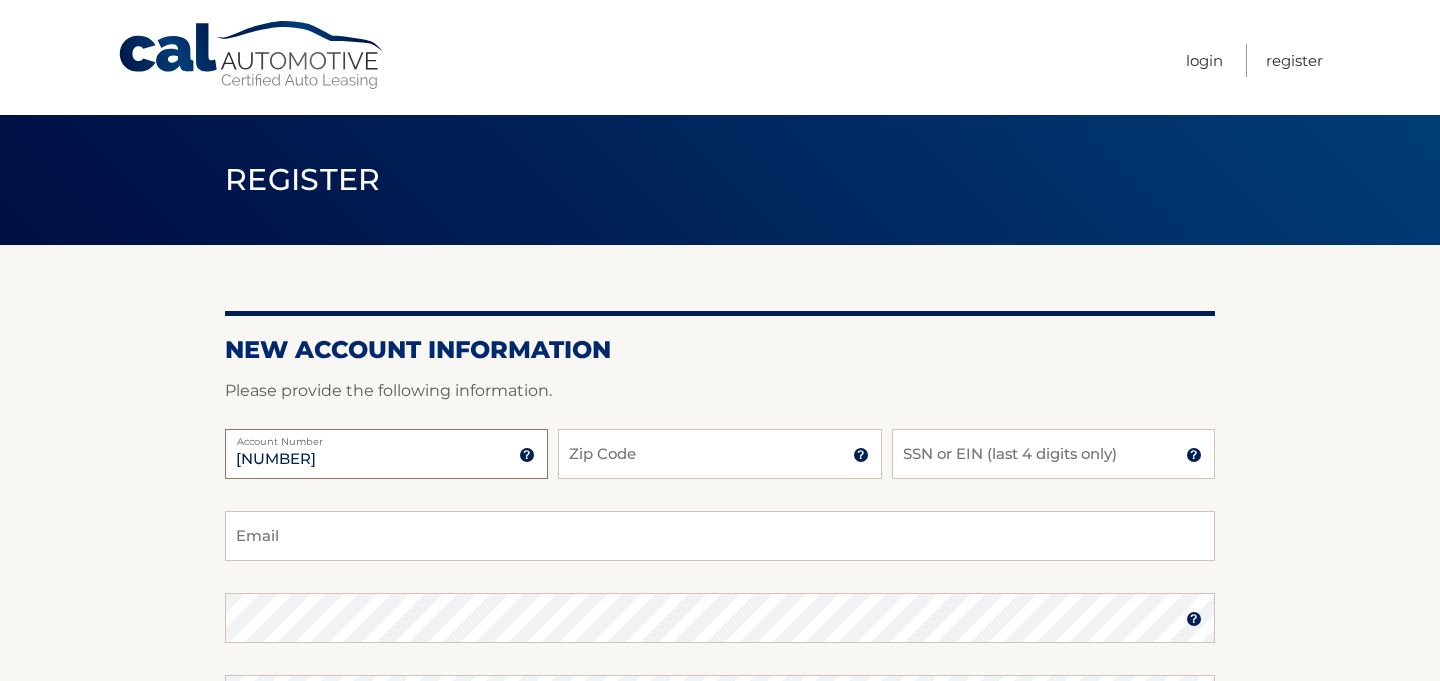 type on "[CREDIT_CARD]" 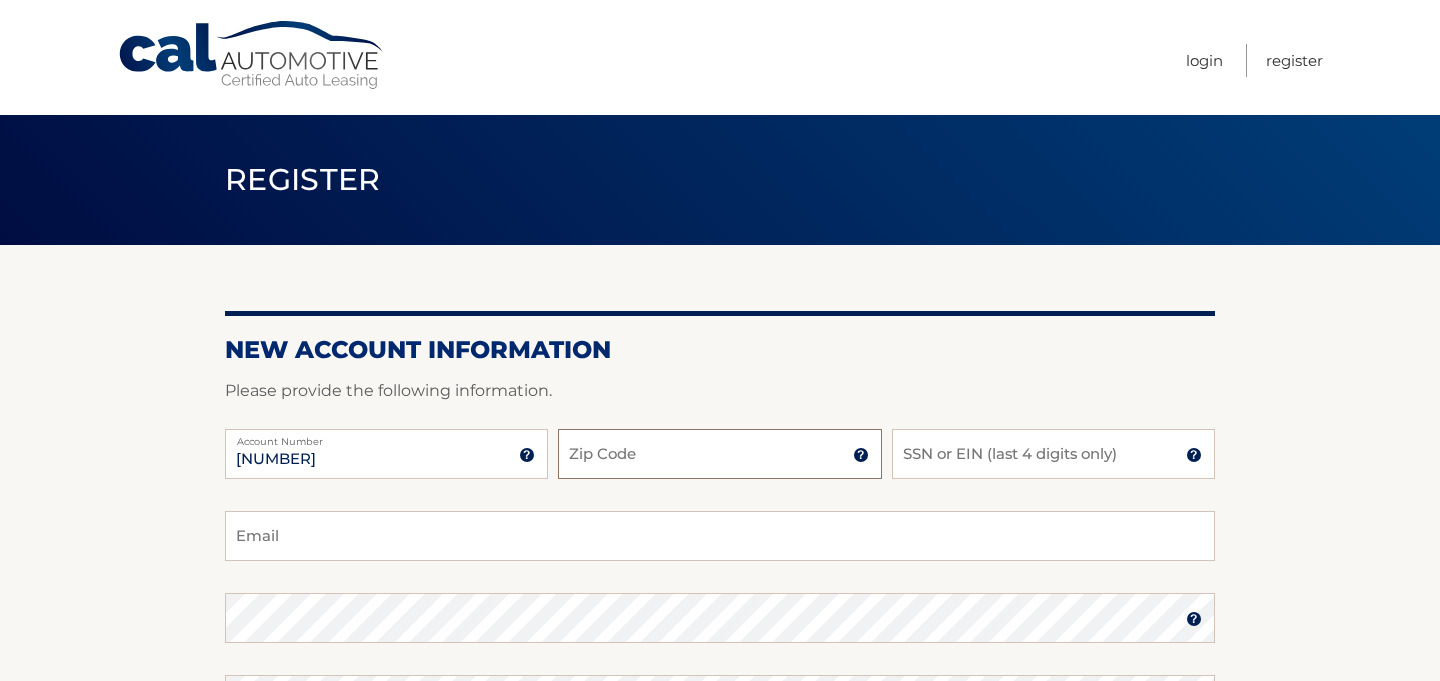 click on "Zip Code" at bounding box center (719, 454) 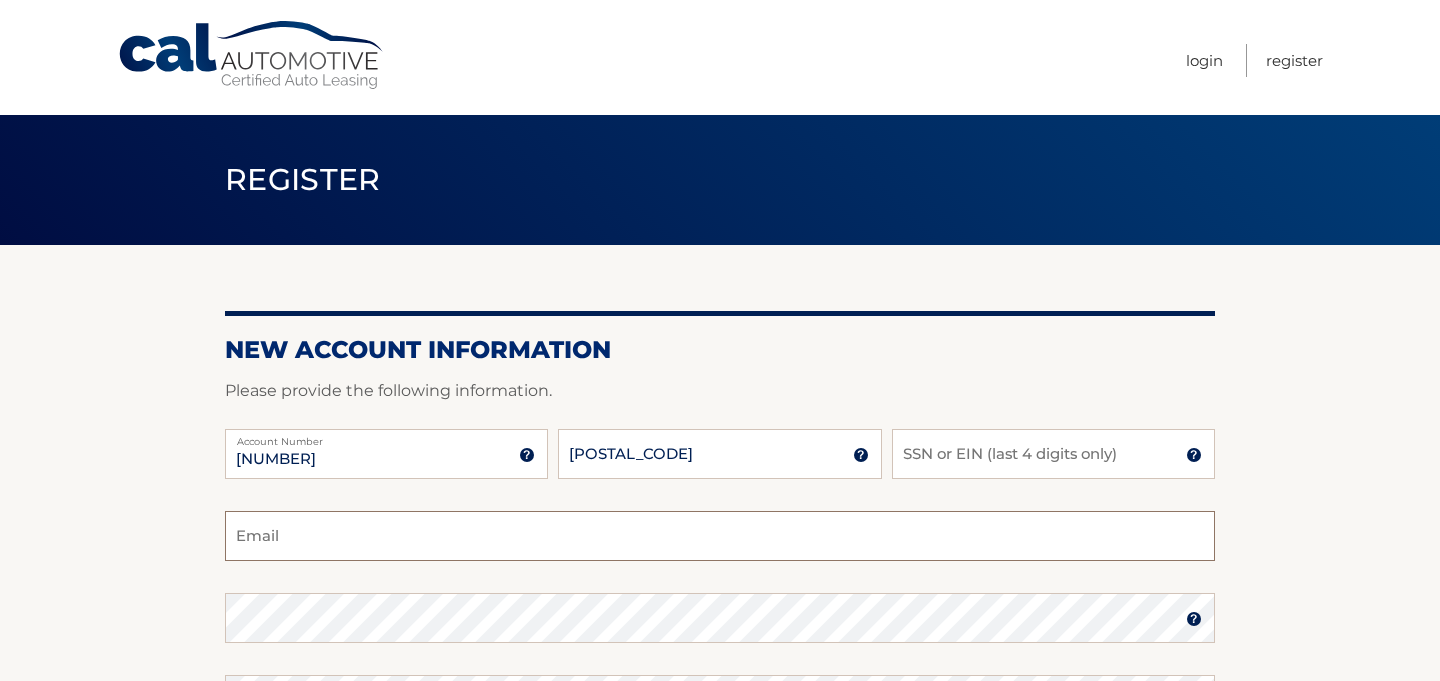 type on "bebi414@gmail.com" 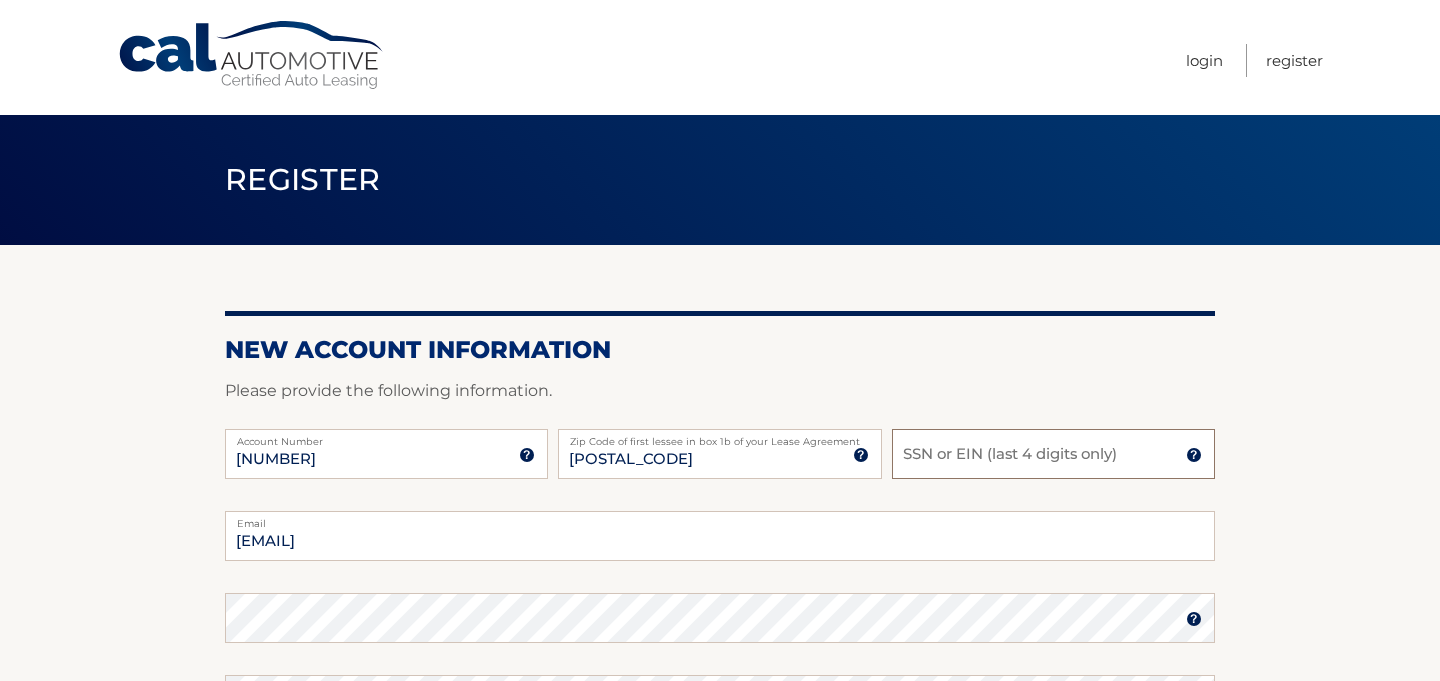 click on "SSN or EIN (last 4 digits only)" at bounding box center [1053, 454] 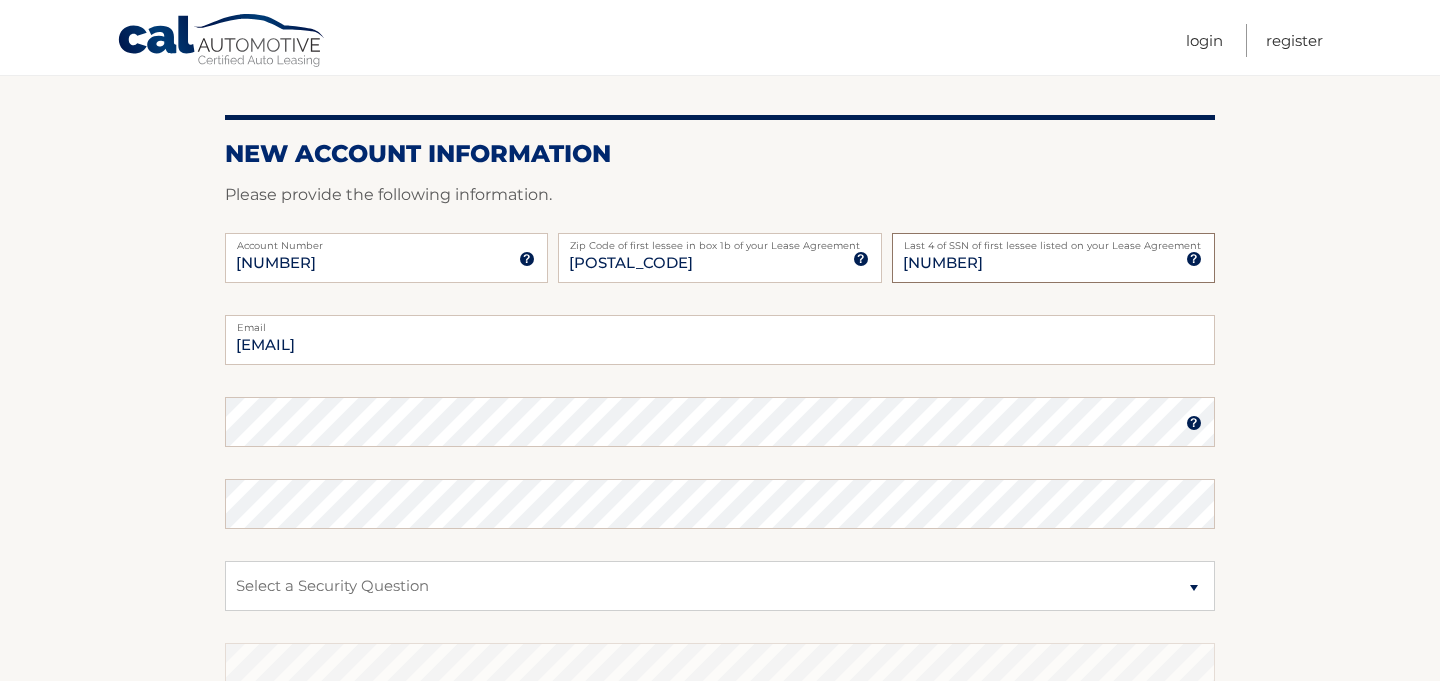 scroll, scrollTop: 213, scrollLeft: 0, axis: vertical 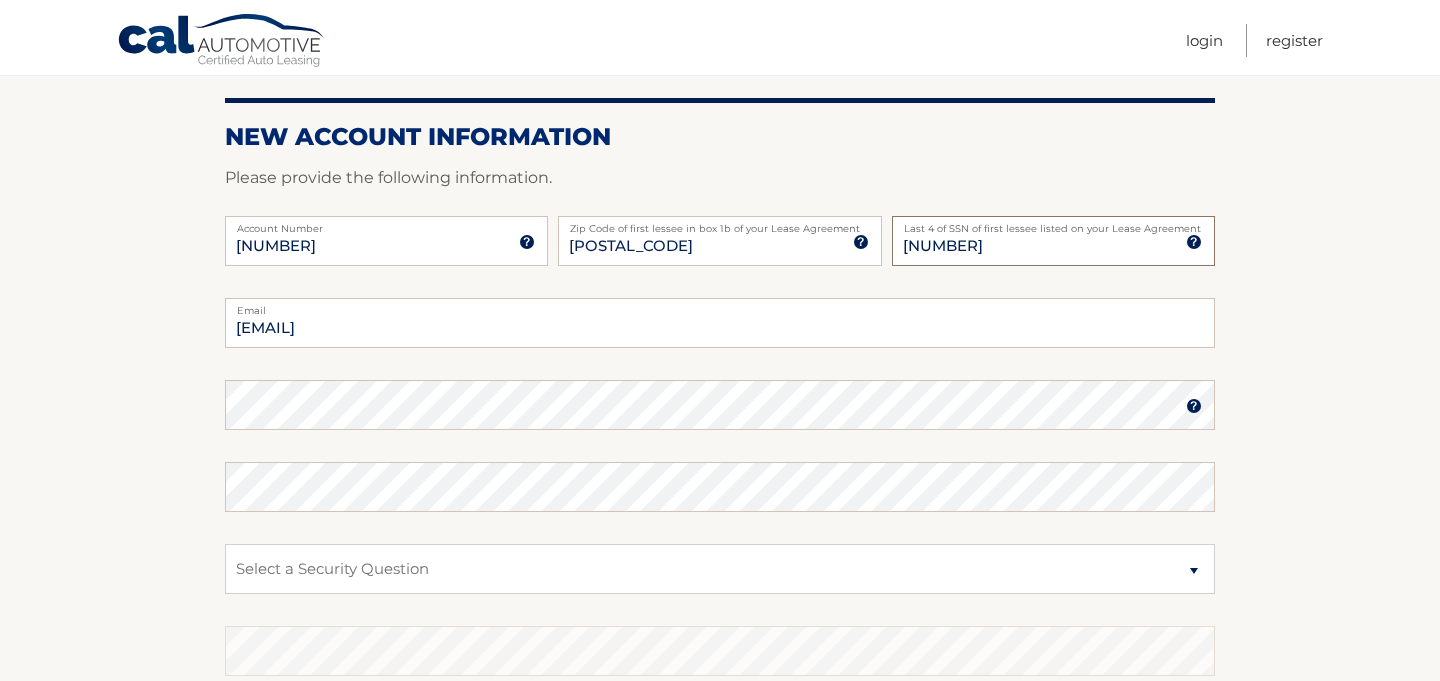 type on "3268" 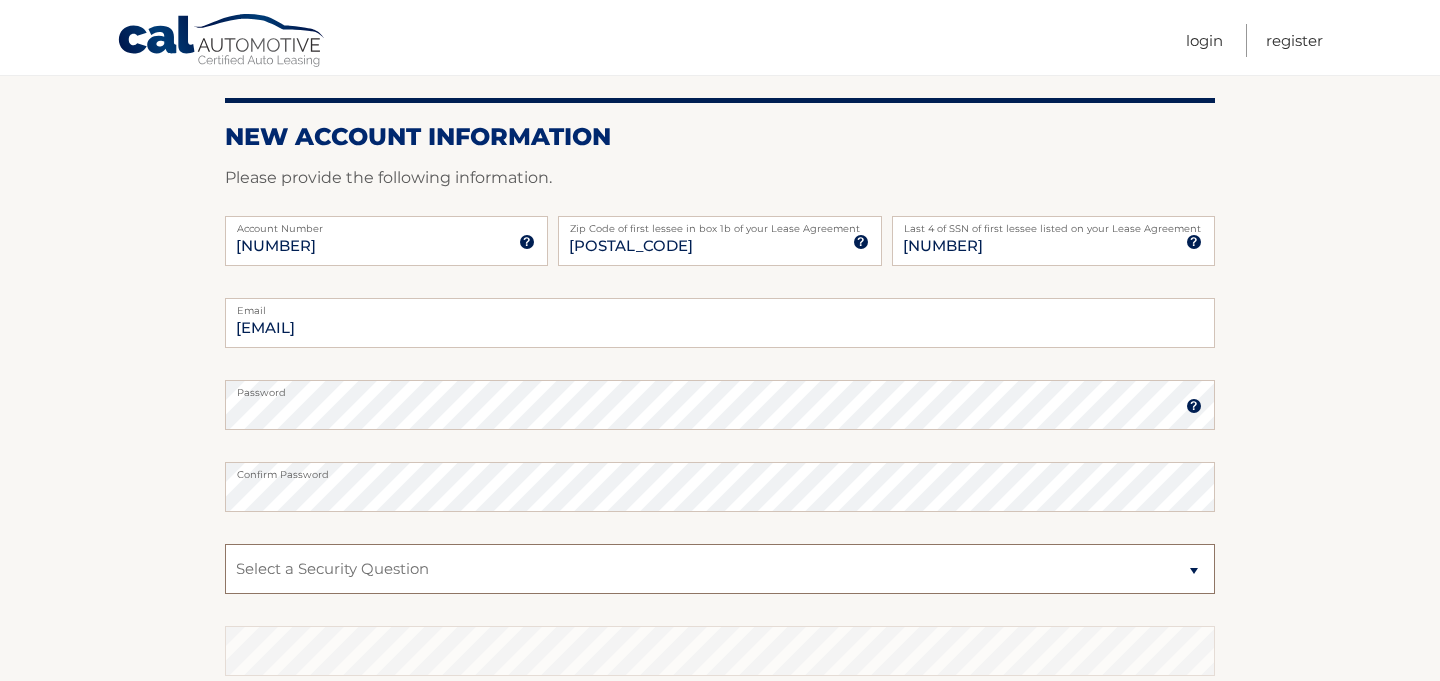 click on "Select a Security Question
What was the name of your elementary school?
What is your mother’s maiden name?
What street did you live on in the third grade?
In what city or town was your first job?
What was your childhood phone number including area code? (e.g., 000-000-0000)" at bounding box center [720, 569] 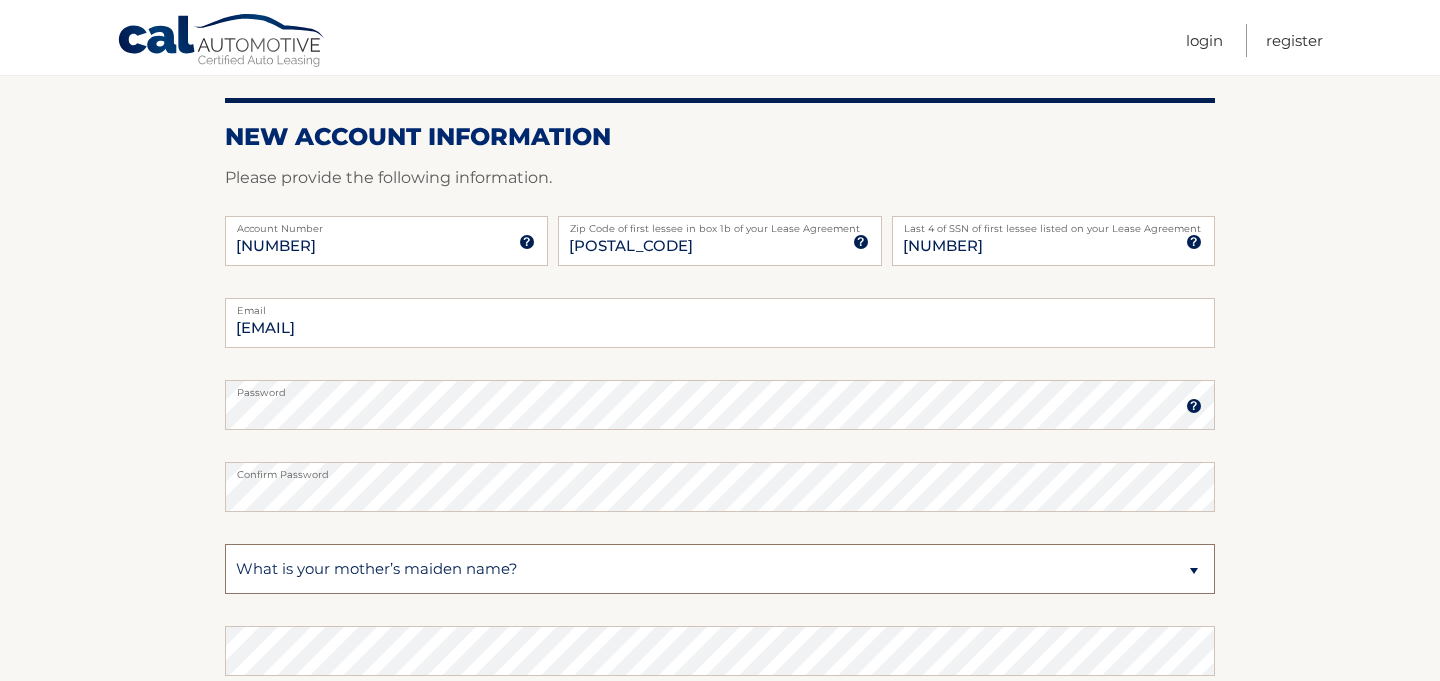 click on "Select a Security Question
What was the name of your elementary school?
What is your mother’s maiden name?
What street did you live on in the third grade?
In what city or town was your first job?
What was your childhood phone number including area code? (e.g., 000-000-0000)" at bounding box center [720, 569] 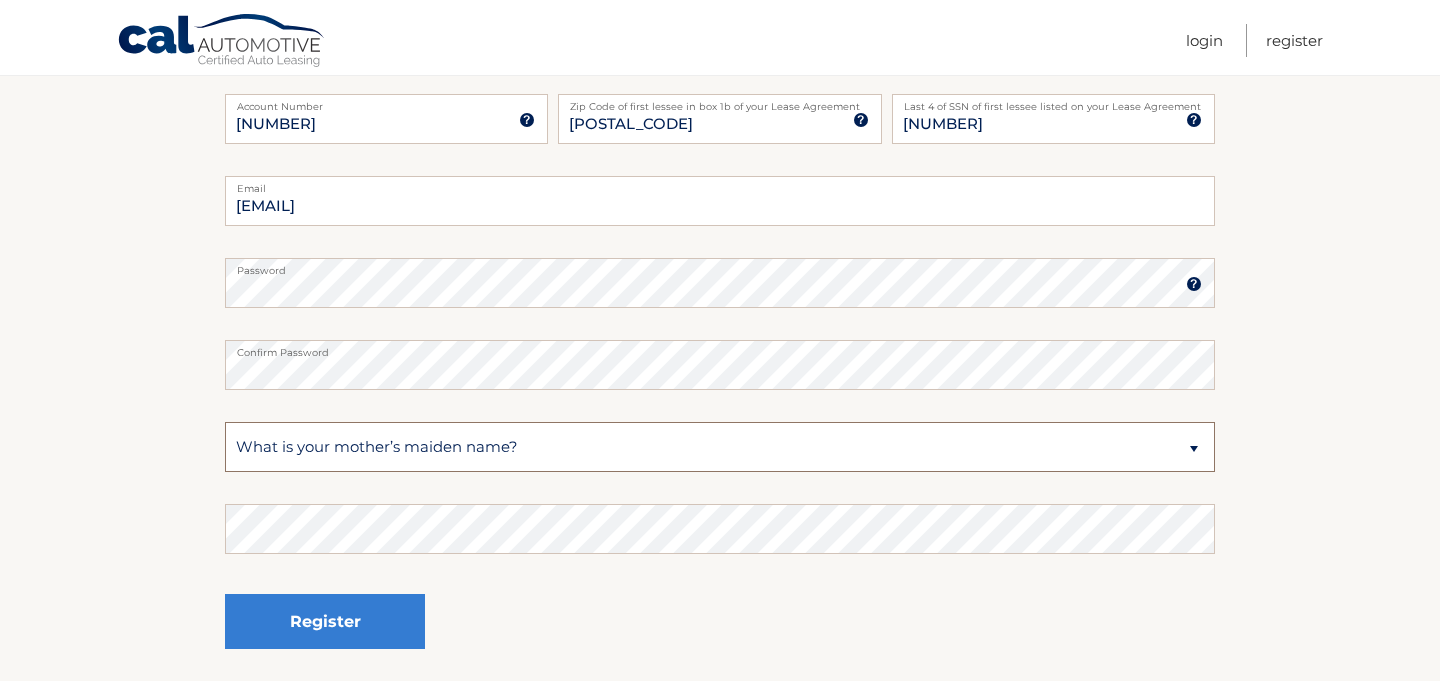 scroll, scrollTop: 345, scrollLeft: 0, axis: vertical 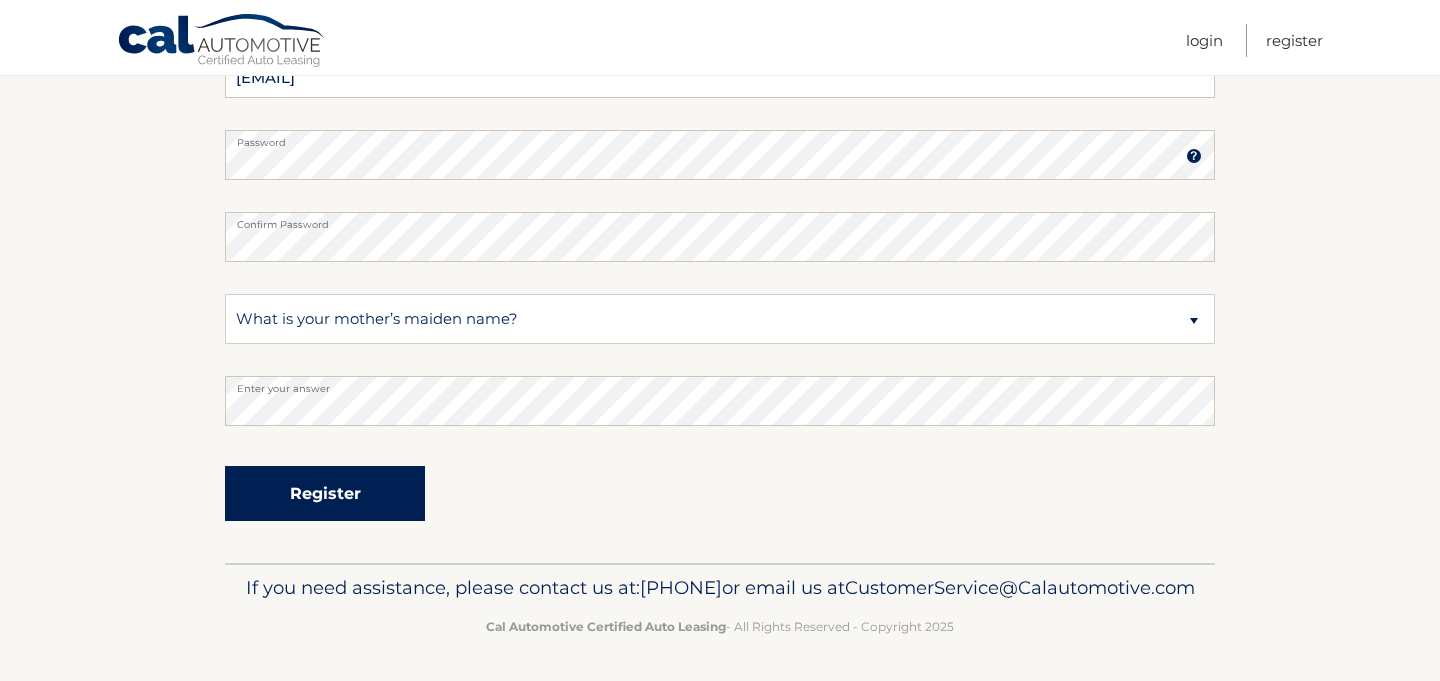 click on "Register" at bounding box center (325, 493) 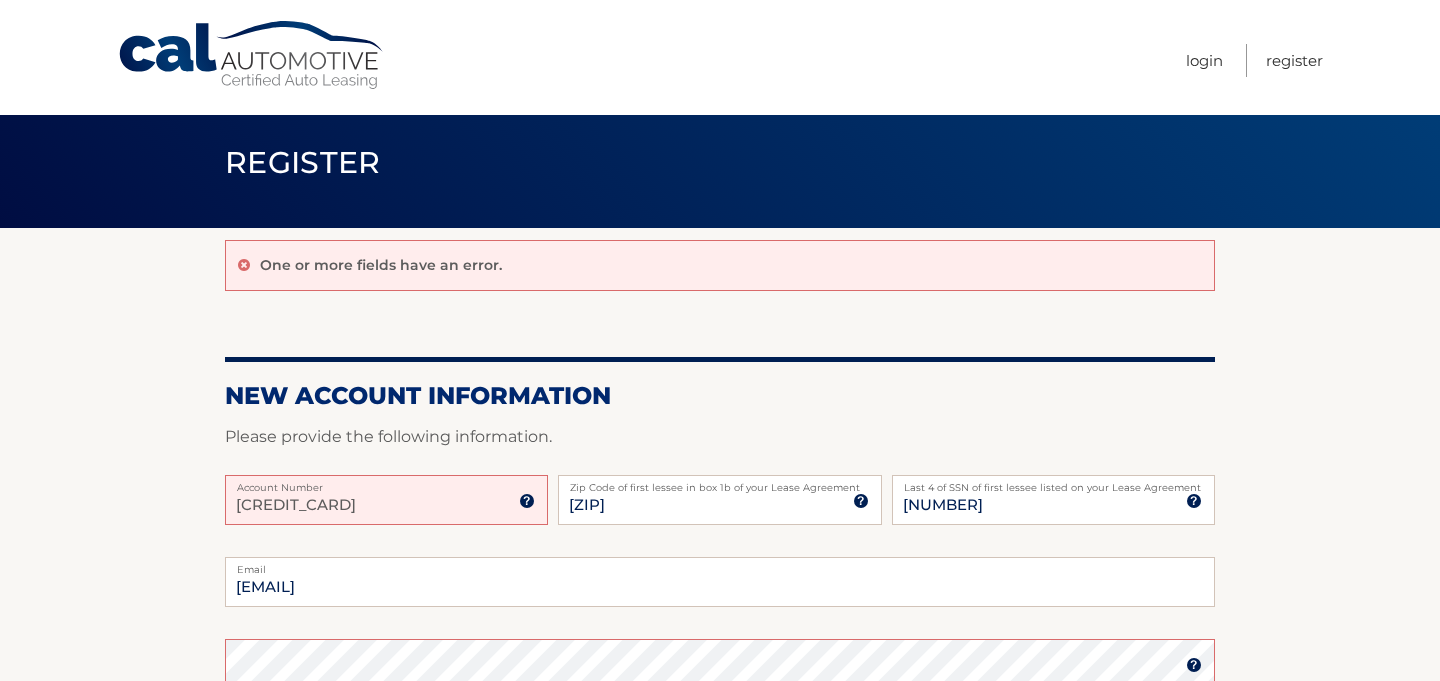 scroll, scrollTop: 0, scrollLeft: 0, axis: both 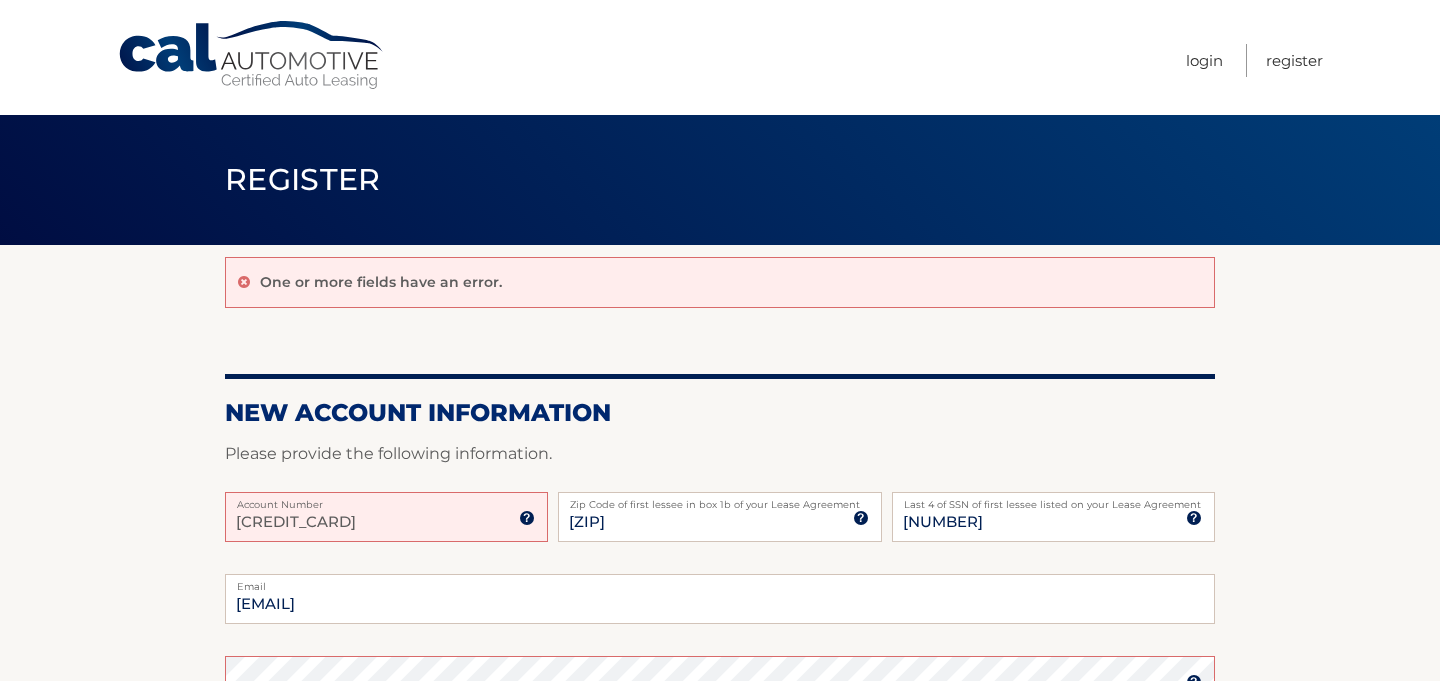 click on "One or more fields have an error." at bounding box center (720, 282) 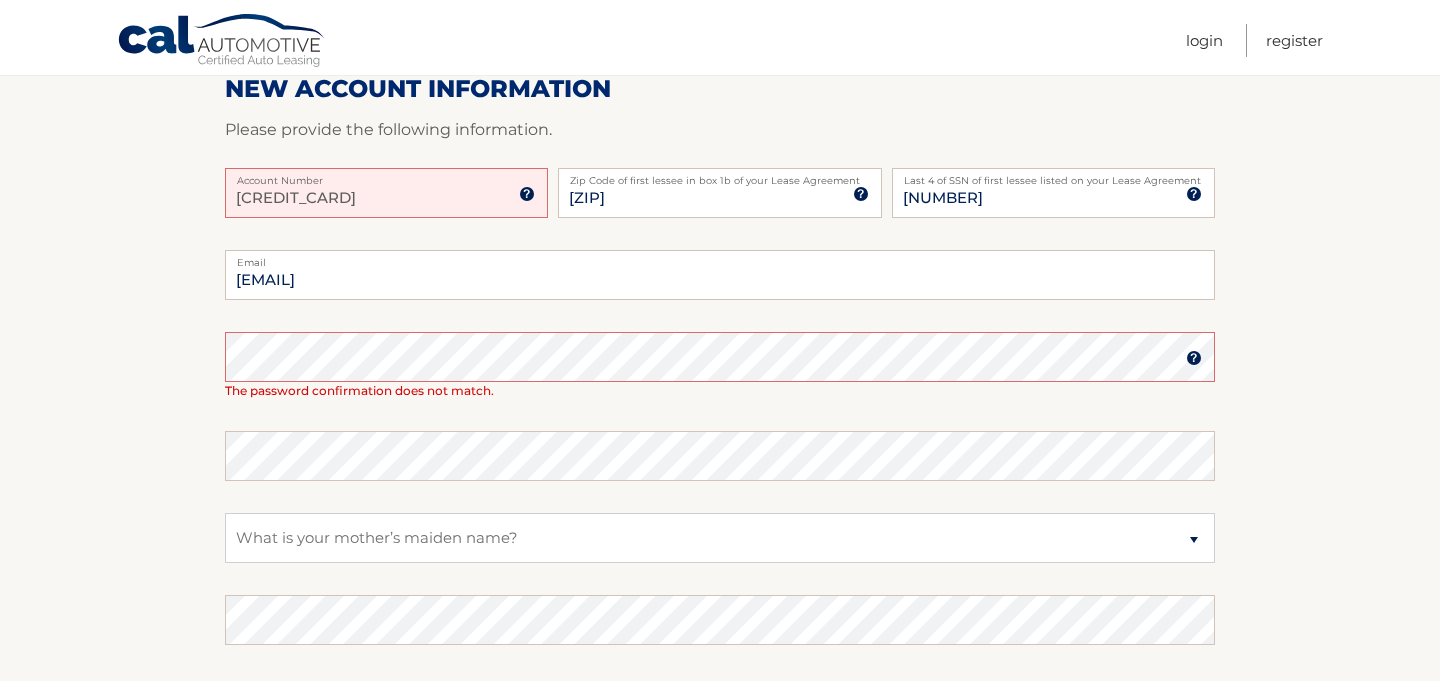 scroll, scrollTop: 327, scrollLeft: 0, axis: vertical 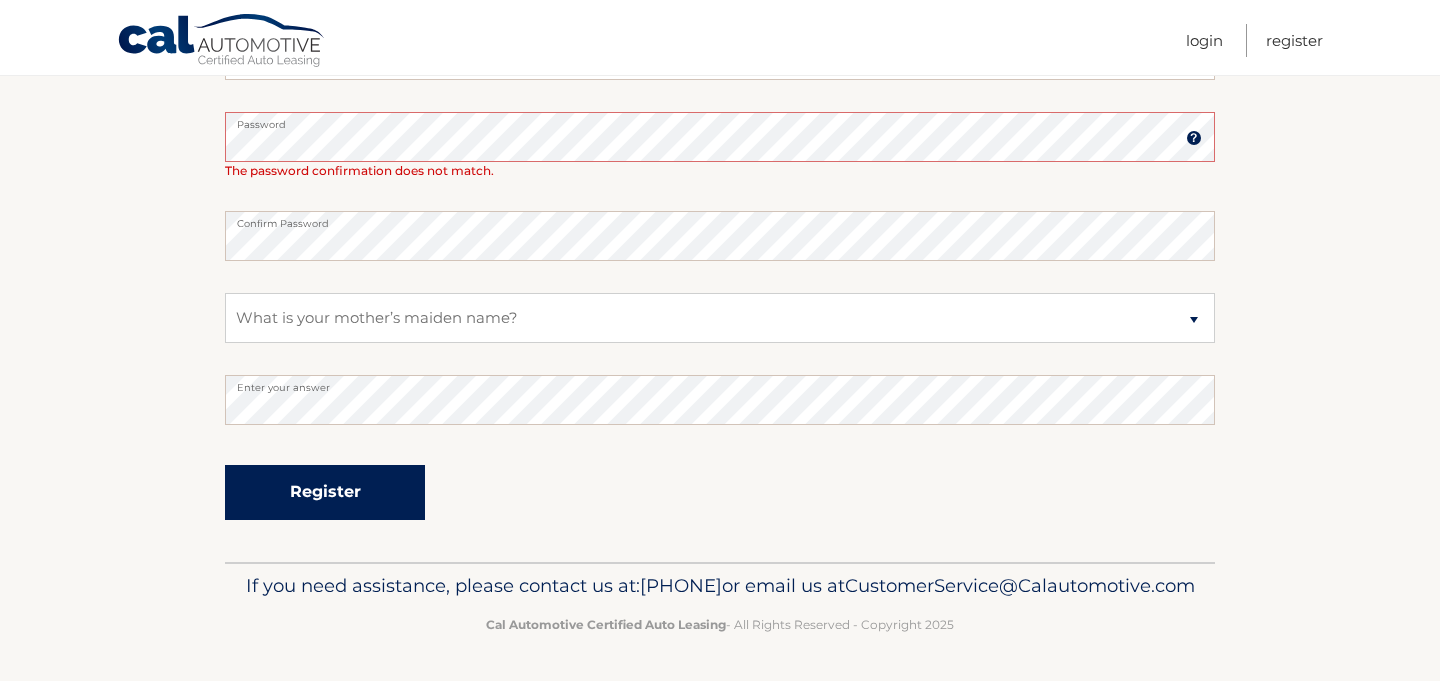 click on "Register" at bounding box center (325, 492) 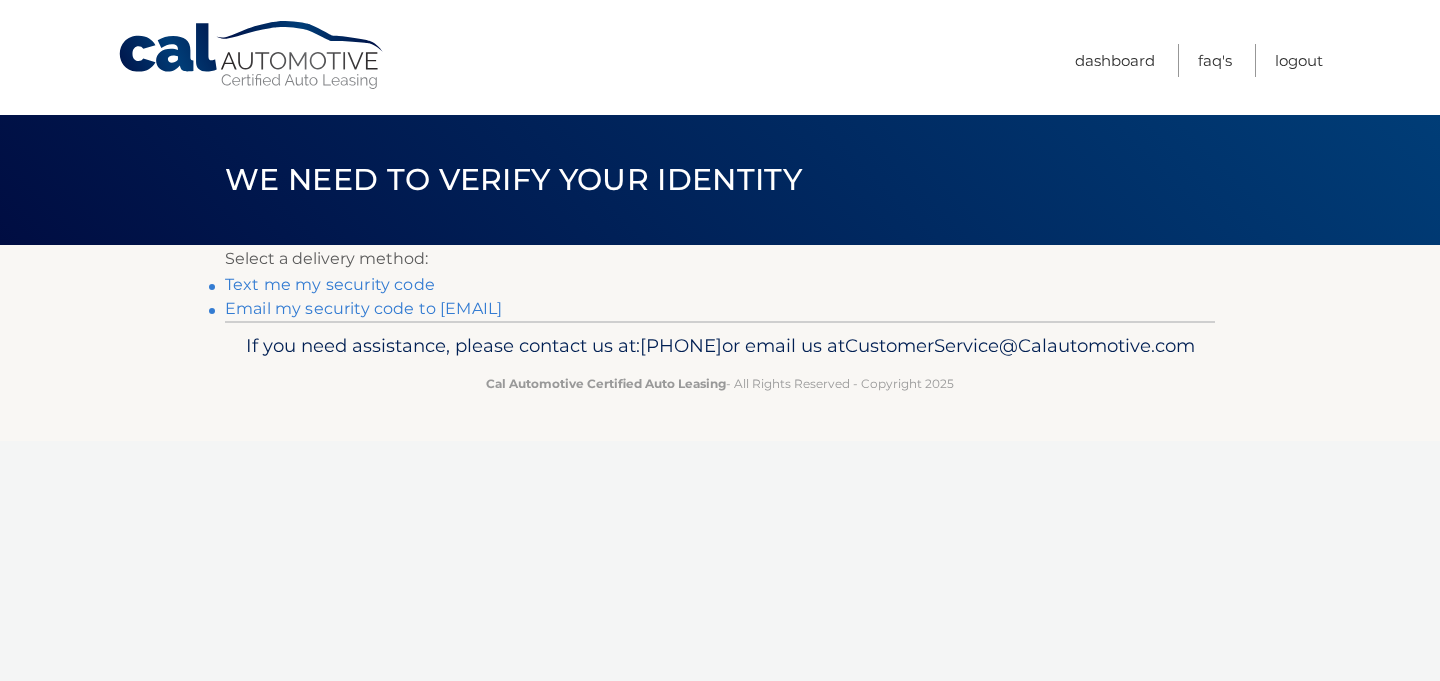 scroll, scrollTop: 0, scrollLeft: 0, axis: both 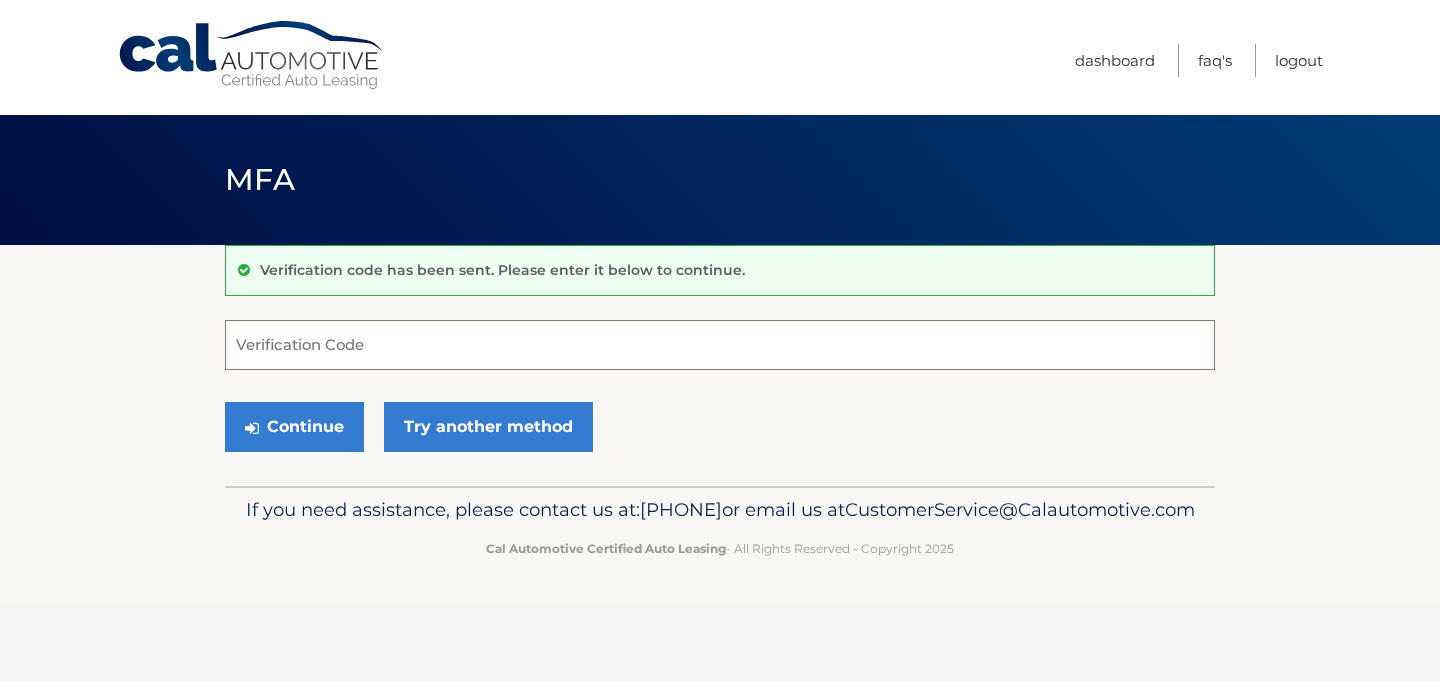 click on "Verification Code" at bounding box center (720, 345) 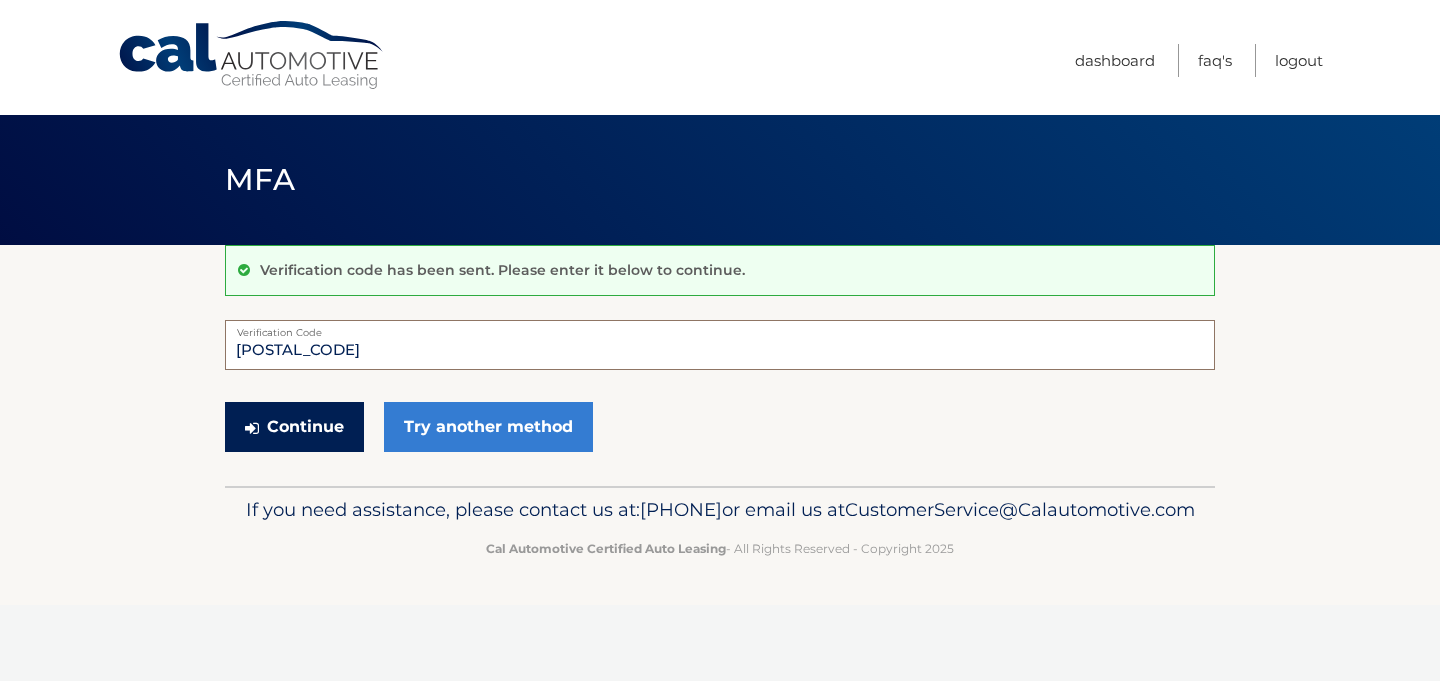 type on "[POSTAL_CODE]" 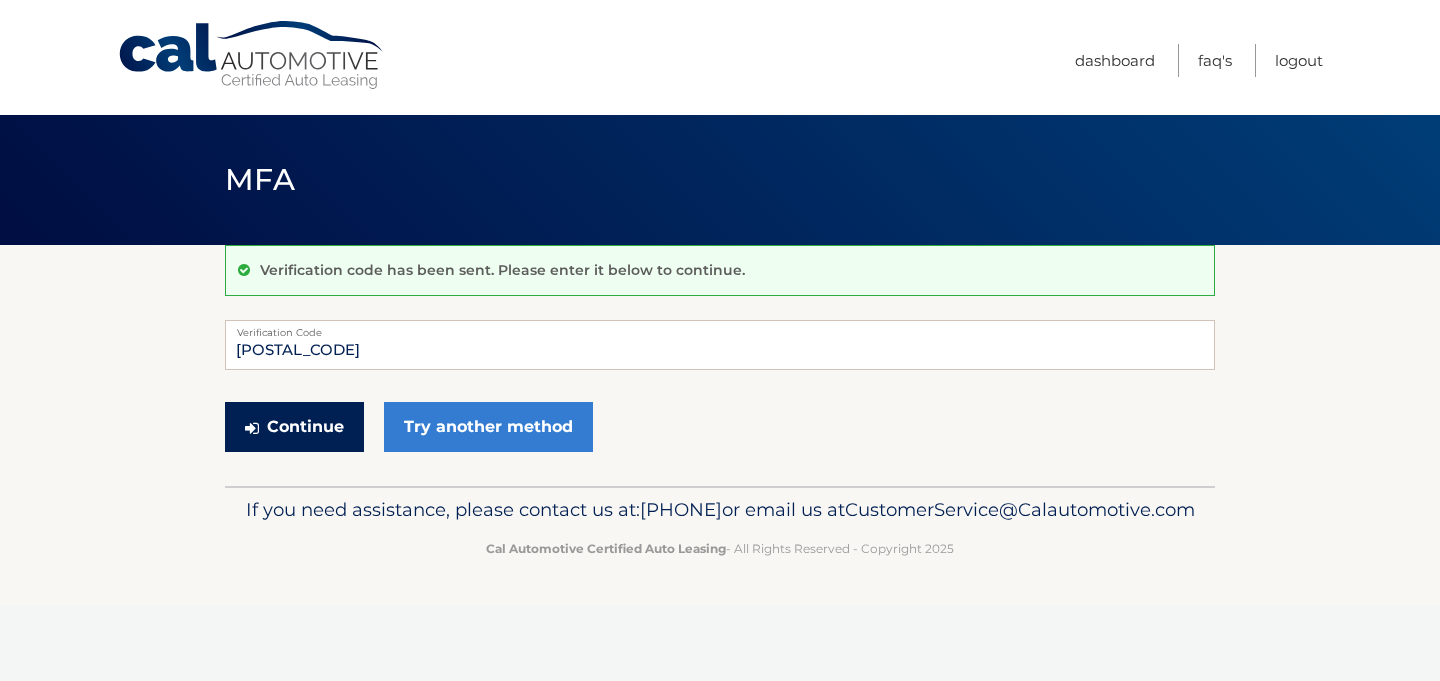 click on "Continue" at bounding box center (294, 427) 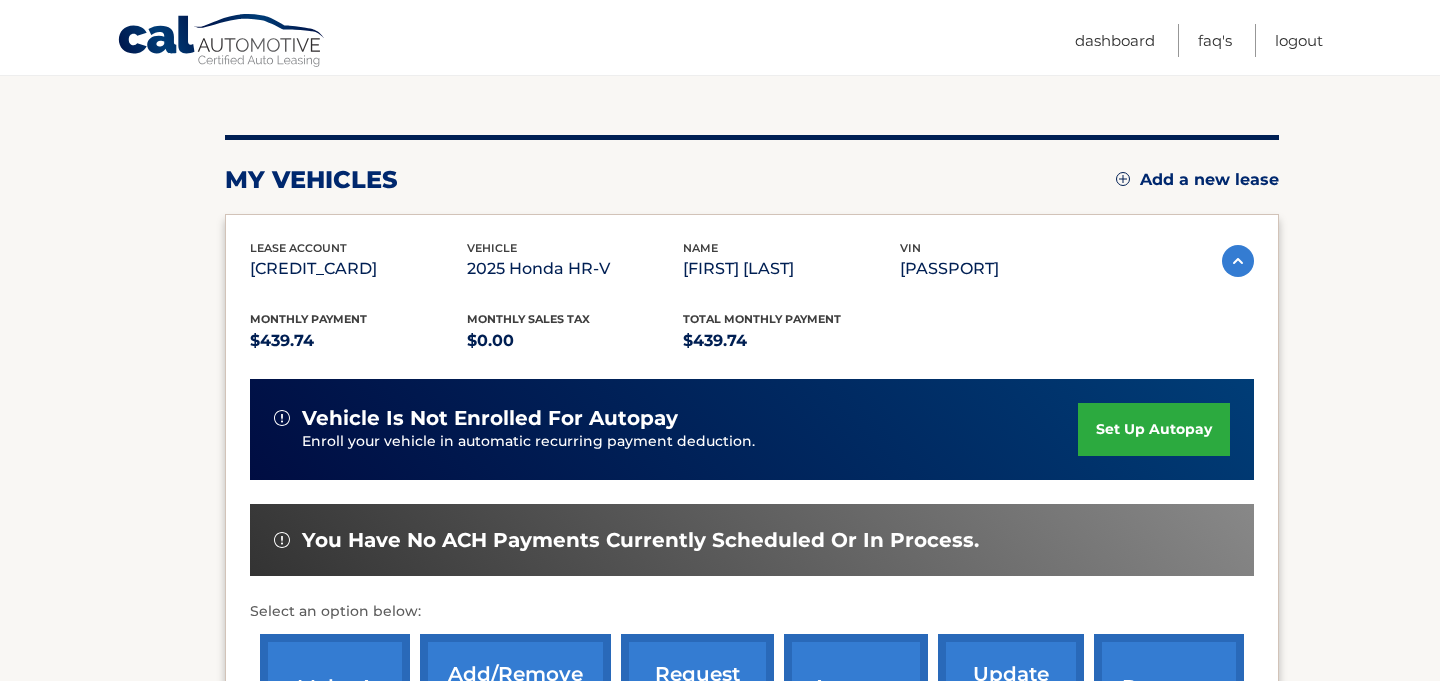 scroll, scrollTop: 207, scrollLeft: 0, axis: vertical 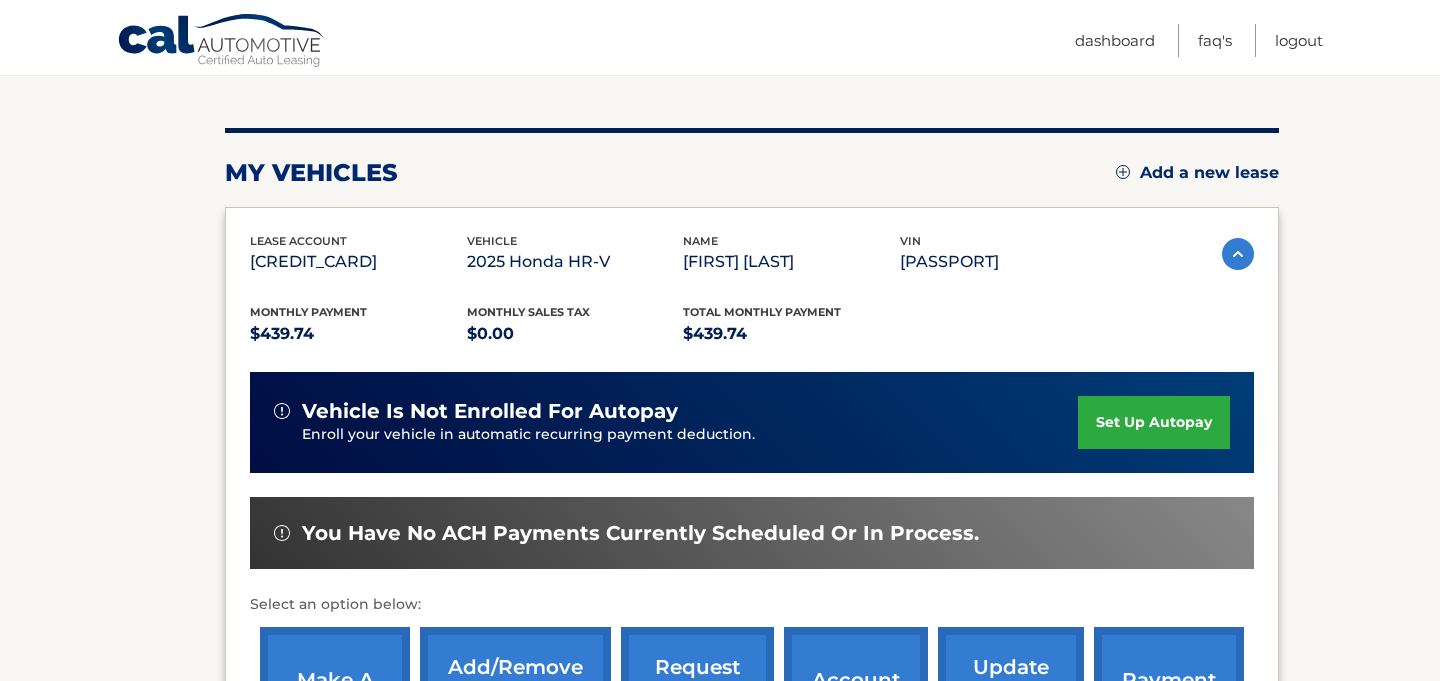 click on "set up autopay" at bounding box center [1154, 422] 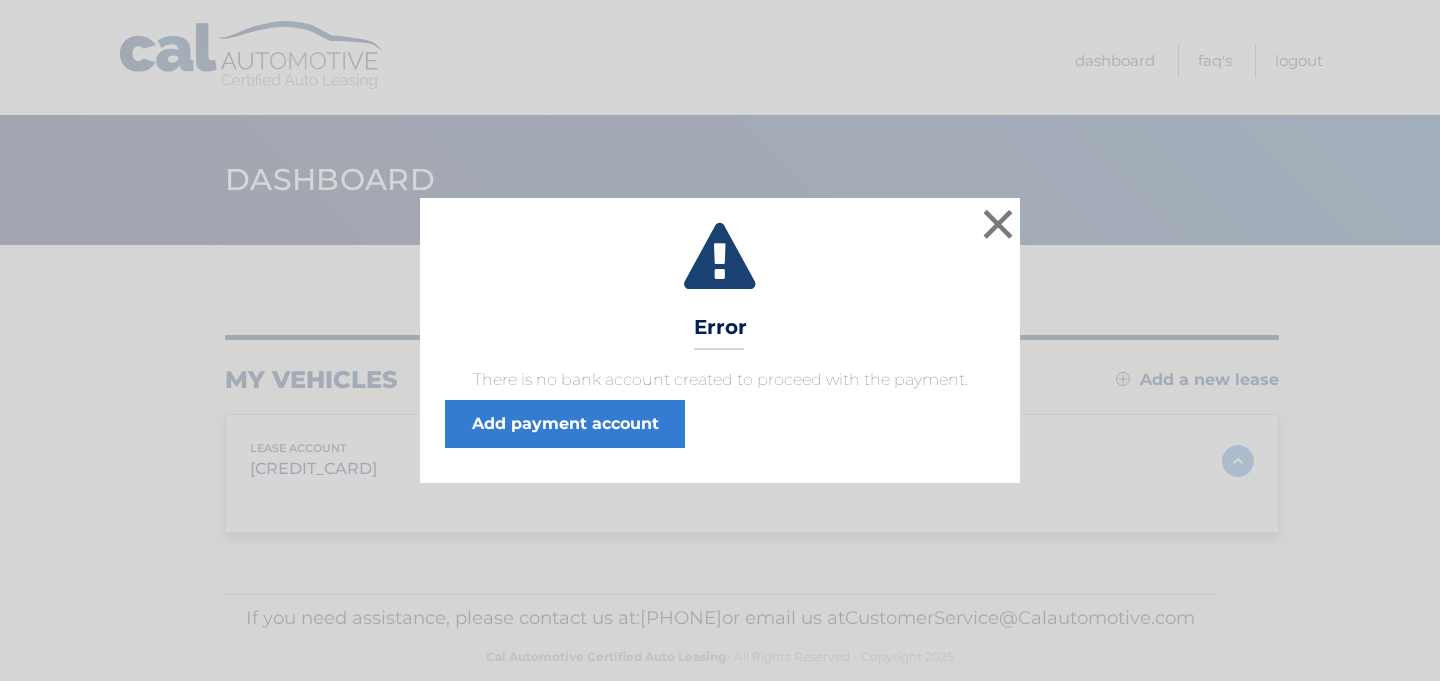 scroll, scrollTop: 0, scrollLeft: 0, axis: both 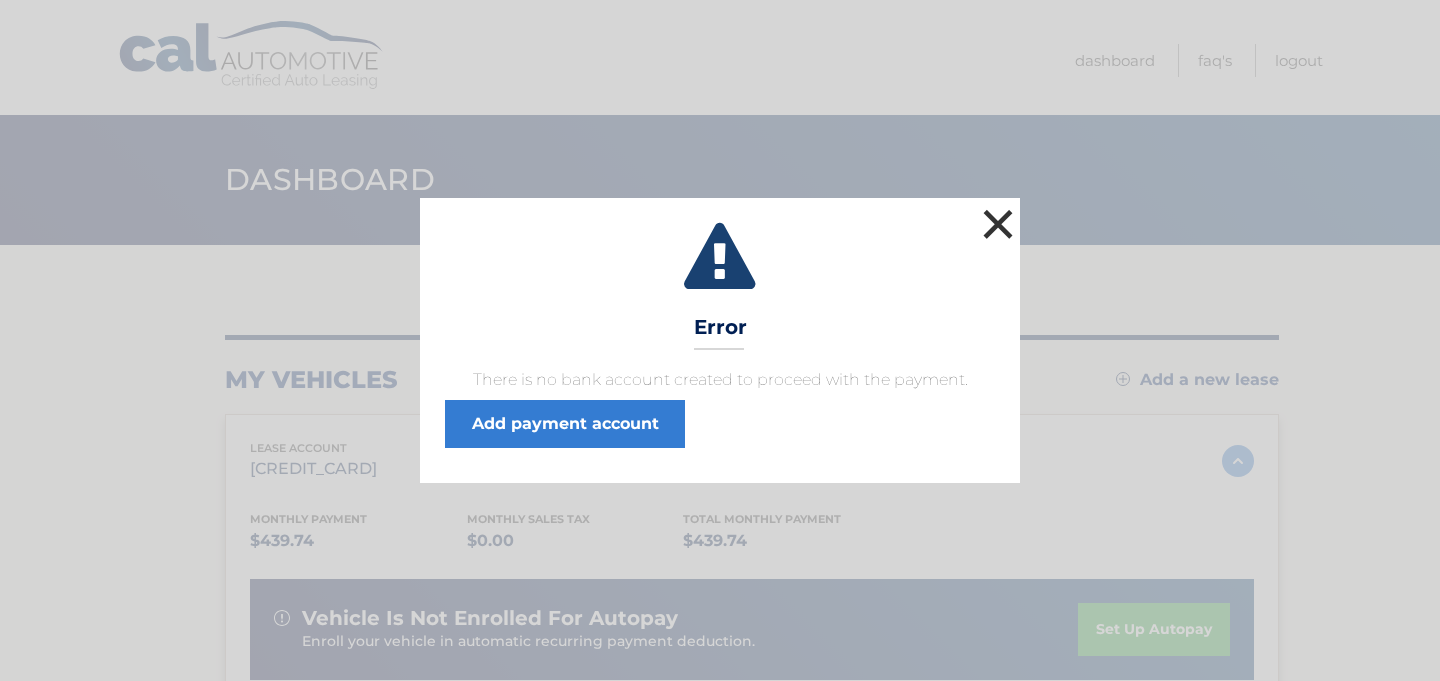 click on "×" at bounding box center [998, 224] 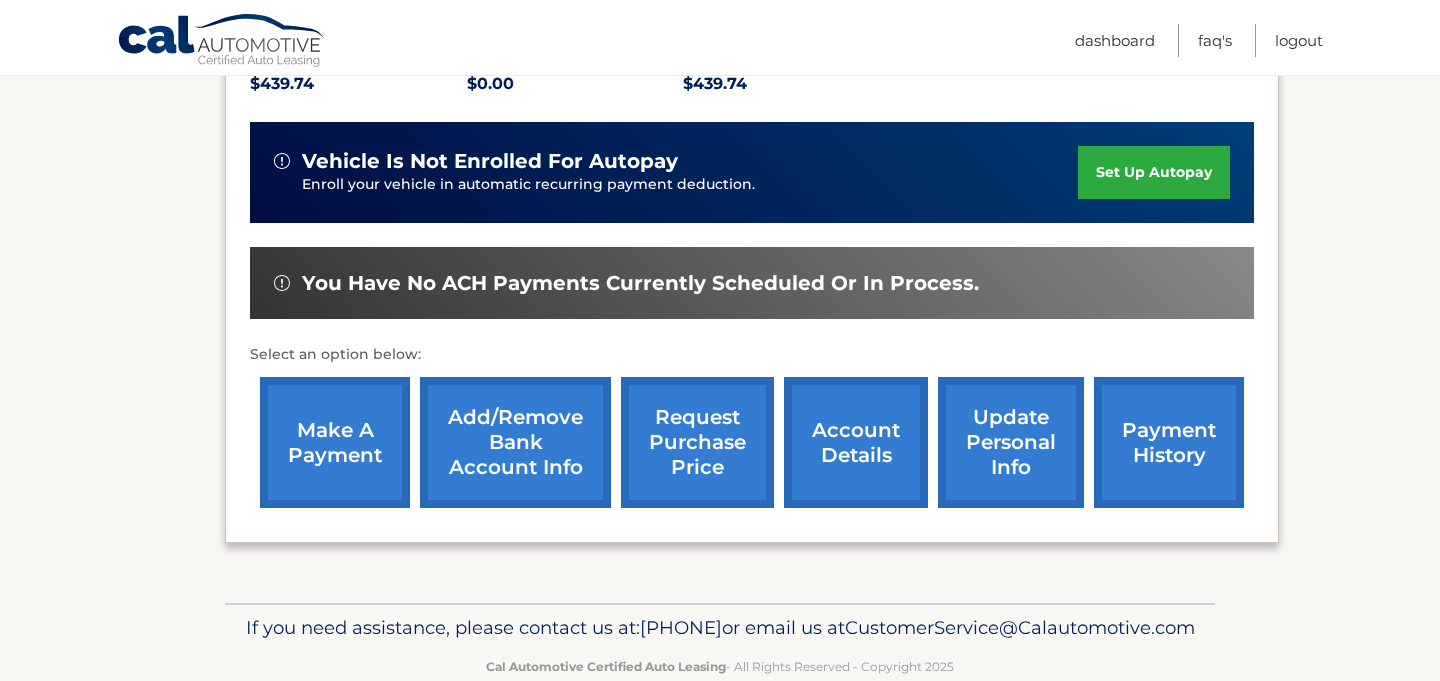 scroll, scrollTop: 463, scrollLeft: 0, axis: vertical 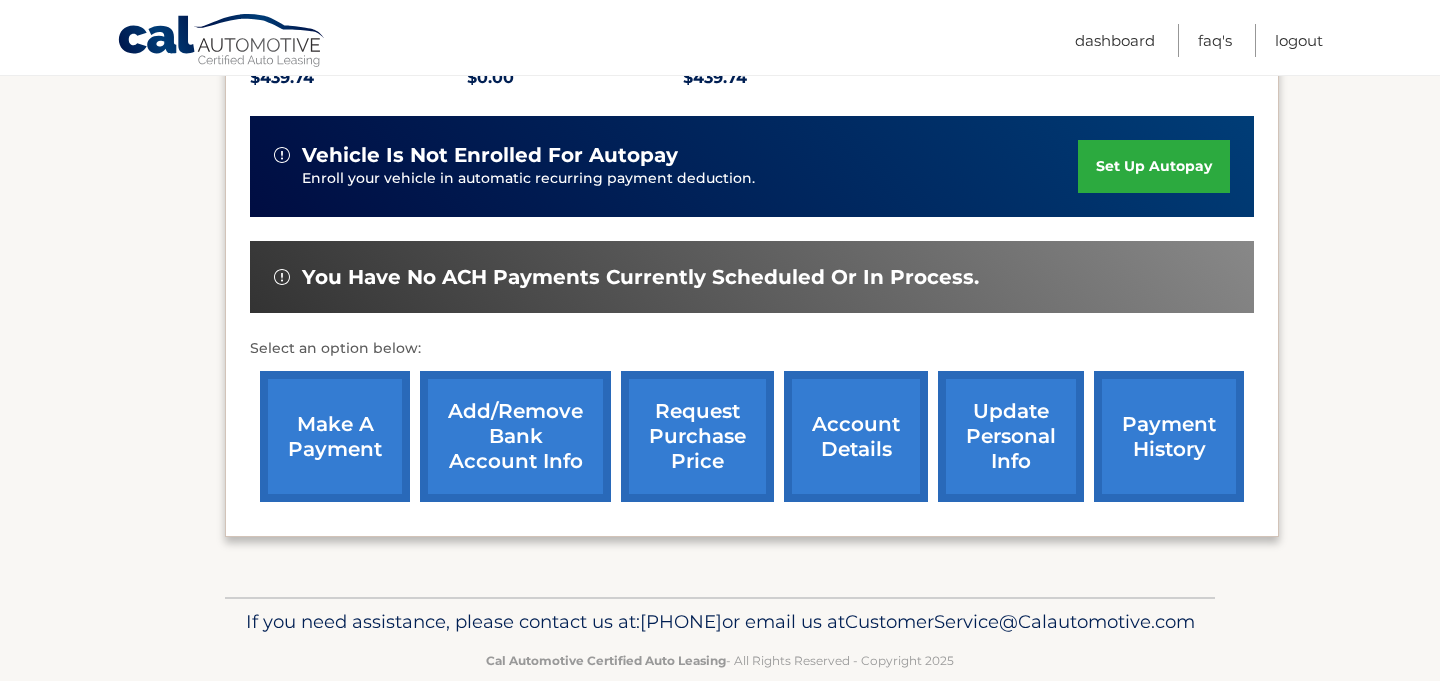 click on "make a payment" at bounding box center [335, 436] 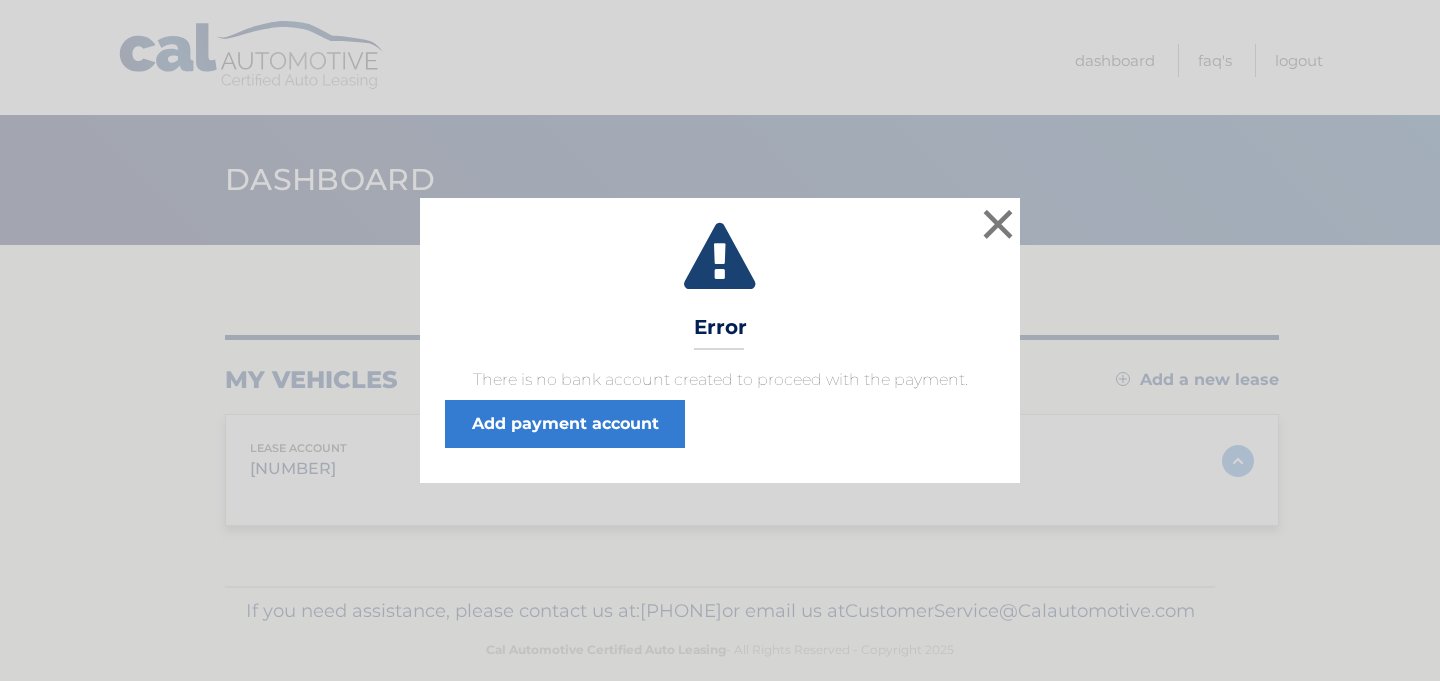 scroll, scrollTop: 0, scrollLeft: 0, axis: both 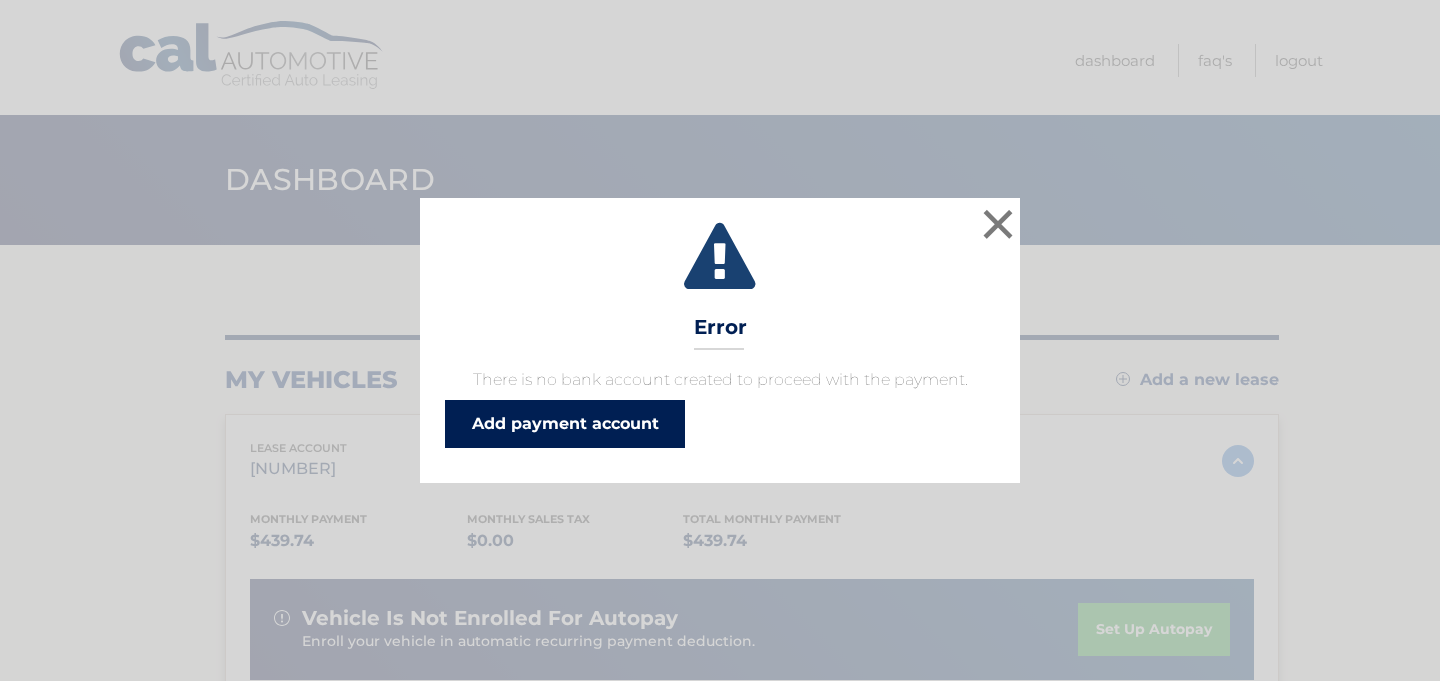 click on "Add payment account" at bounding box center (565, 424) 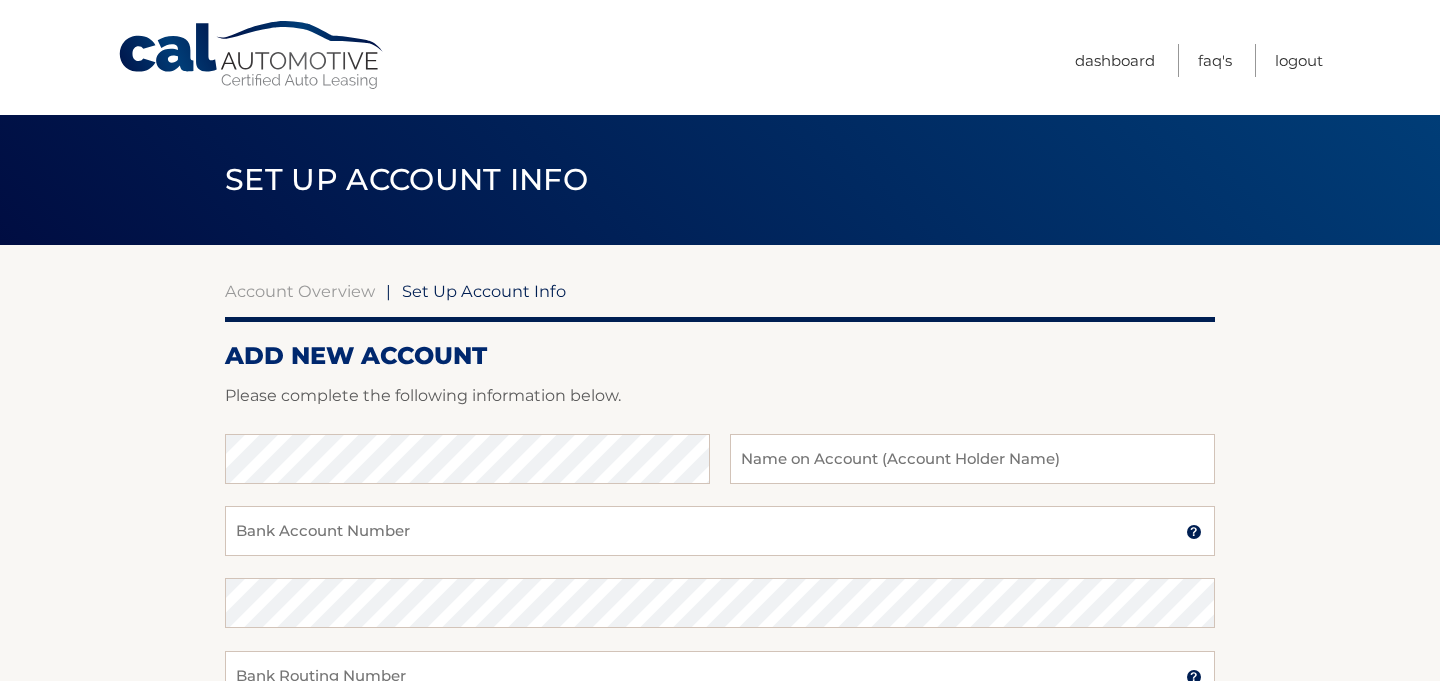 scroll, scrollTop: 0, scrollLeft: 0, axis: both 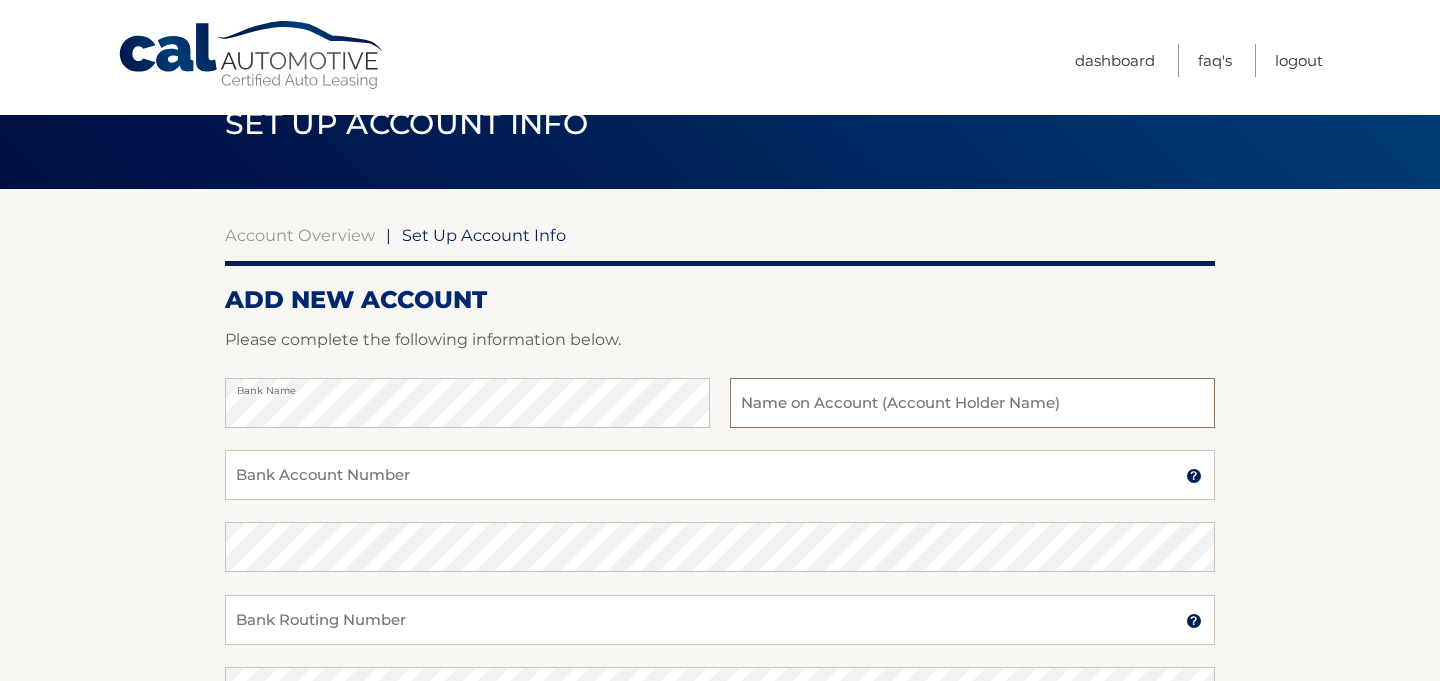 click at bounding box center (972, 403) 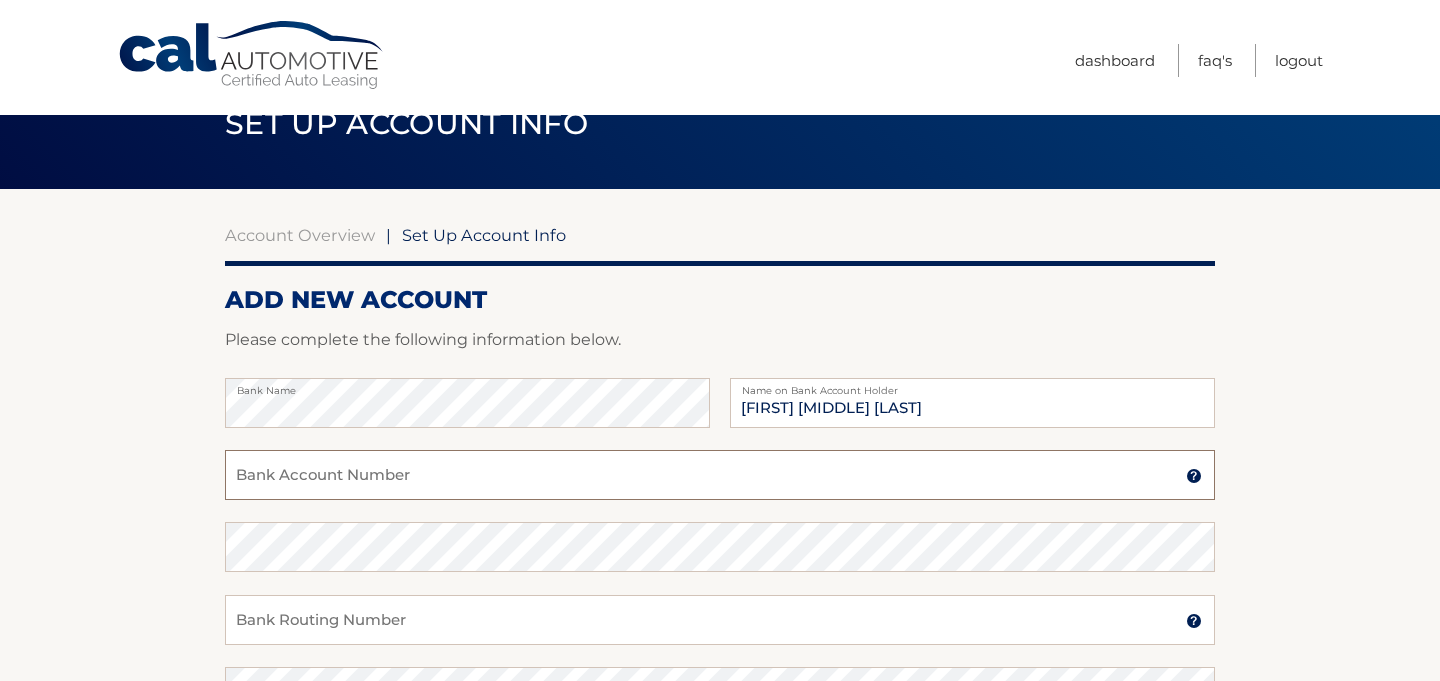 click on "Bank Account Number" at bounding box center [720, 475] 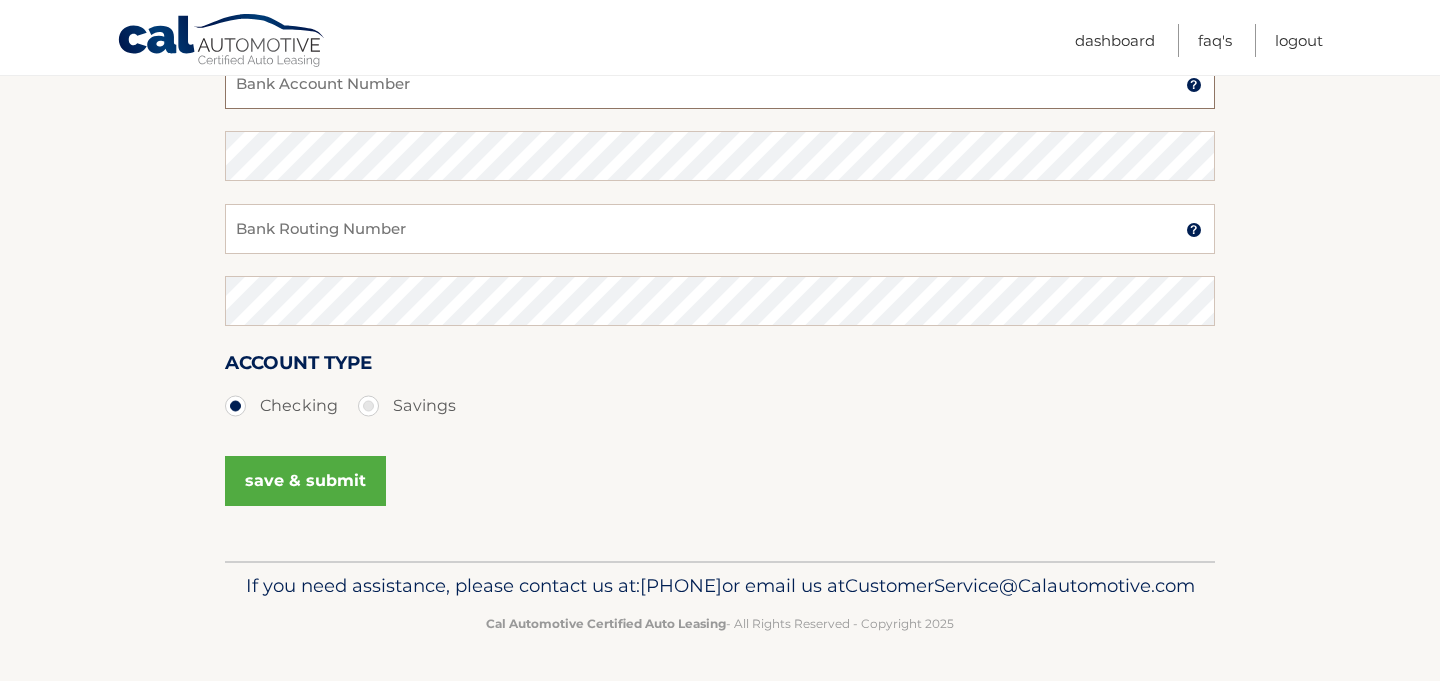 scroll, scrollTop: 479, scrollLeft: 0, axis: vertical 